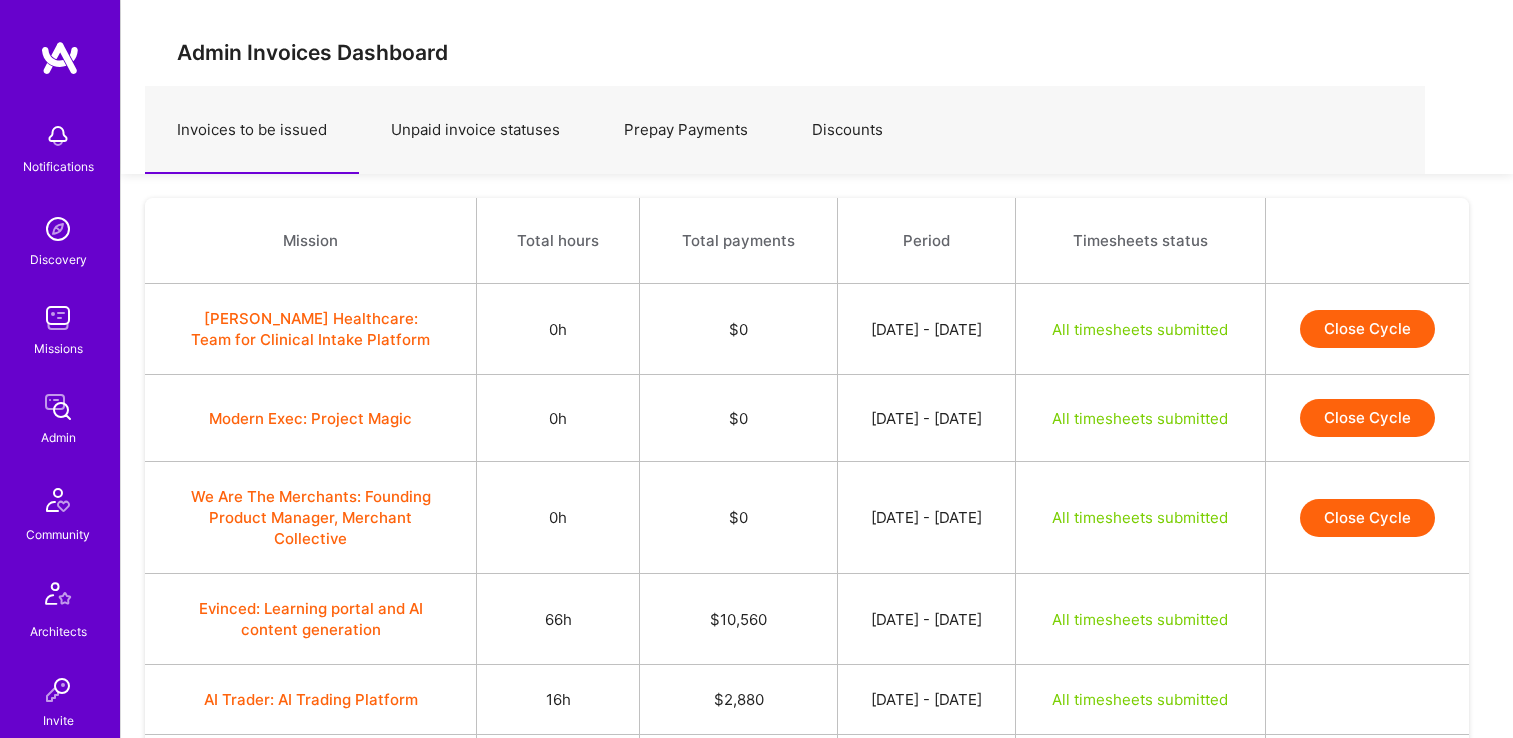 scroll, scrollTop: 1159, scrollLeft: 0, axis: vertical 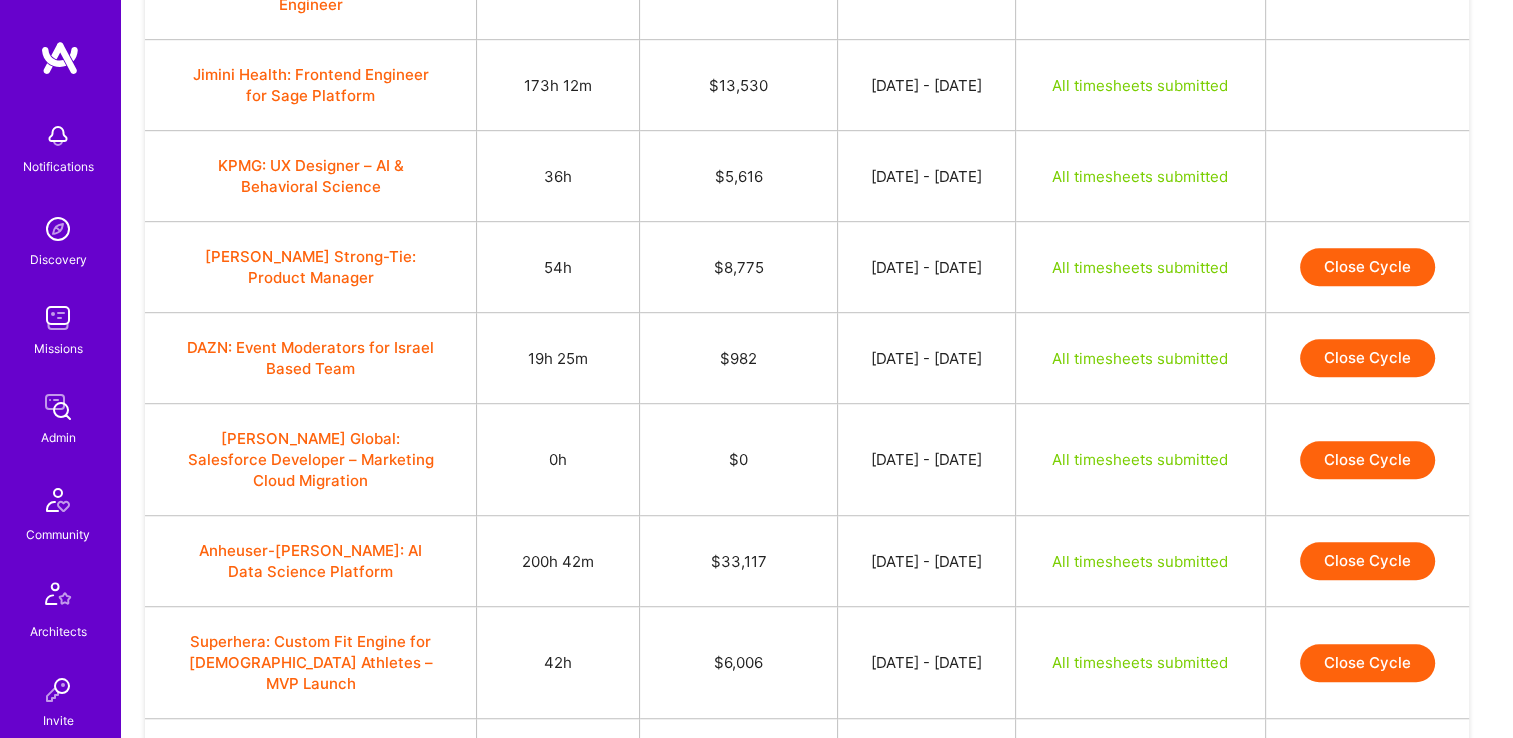 click on "Close Cycle" at bounding box center [1367, 267] 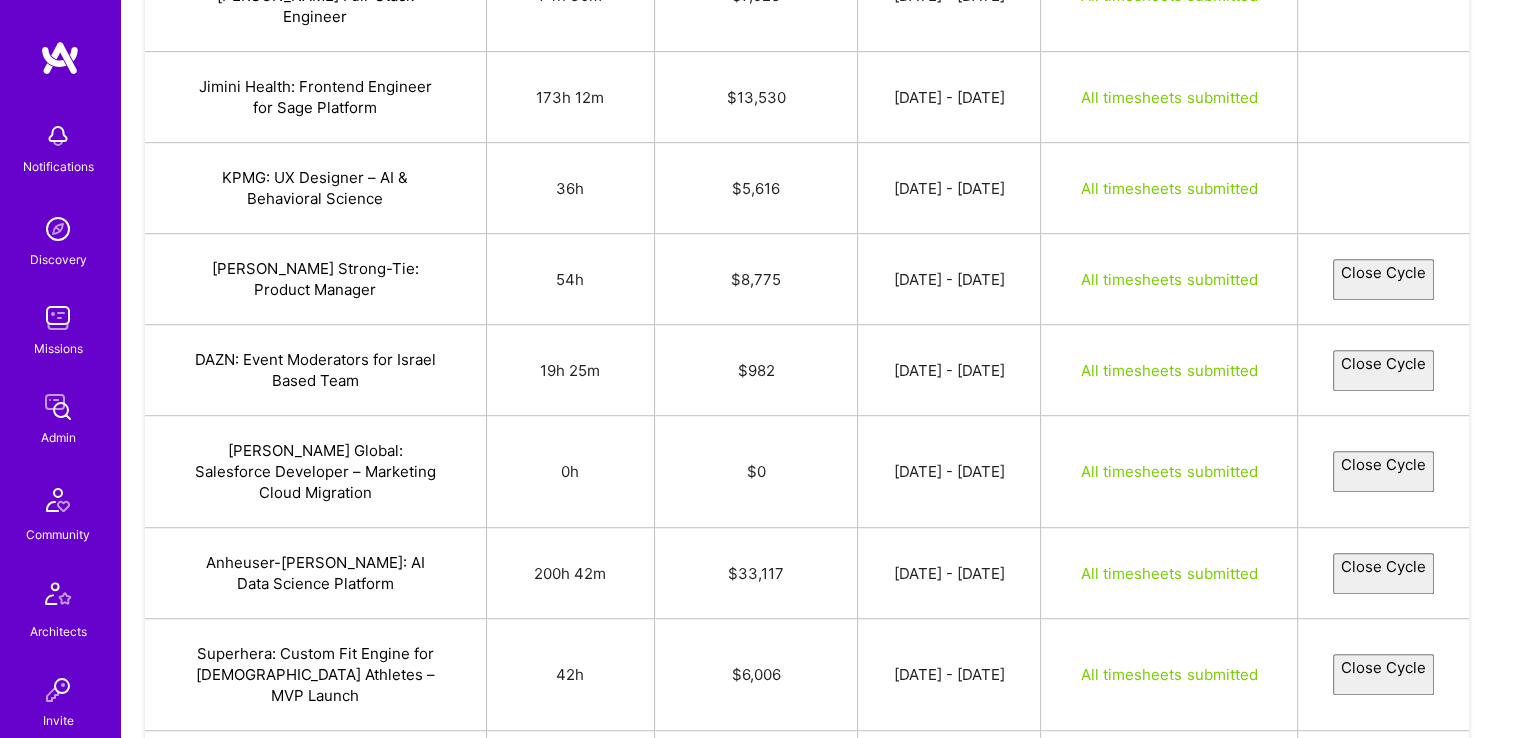select on "686324d3cd9e834d9c22b843" 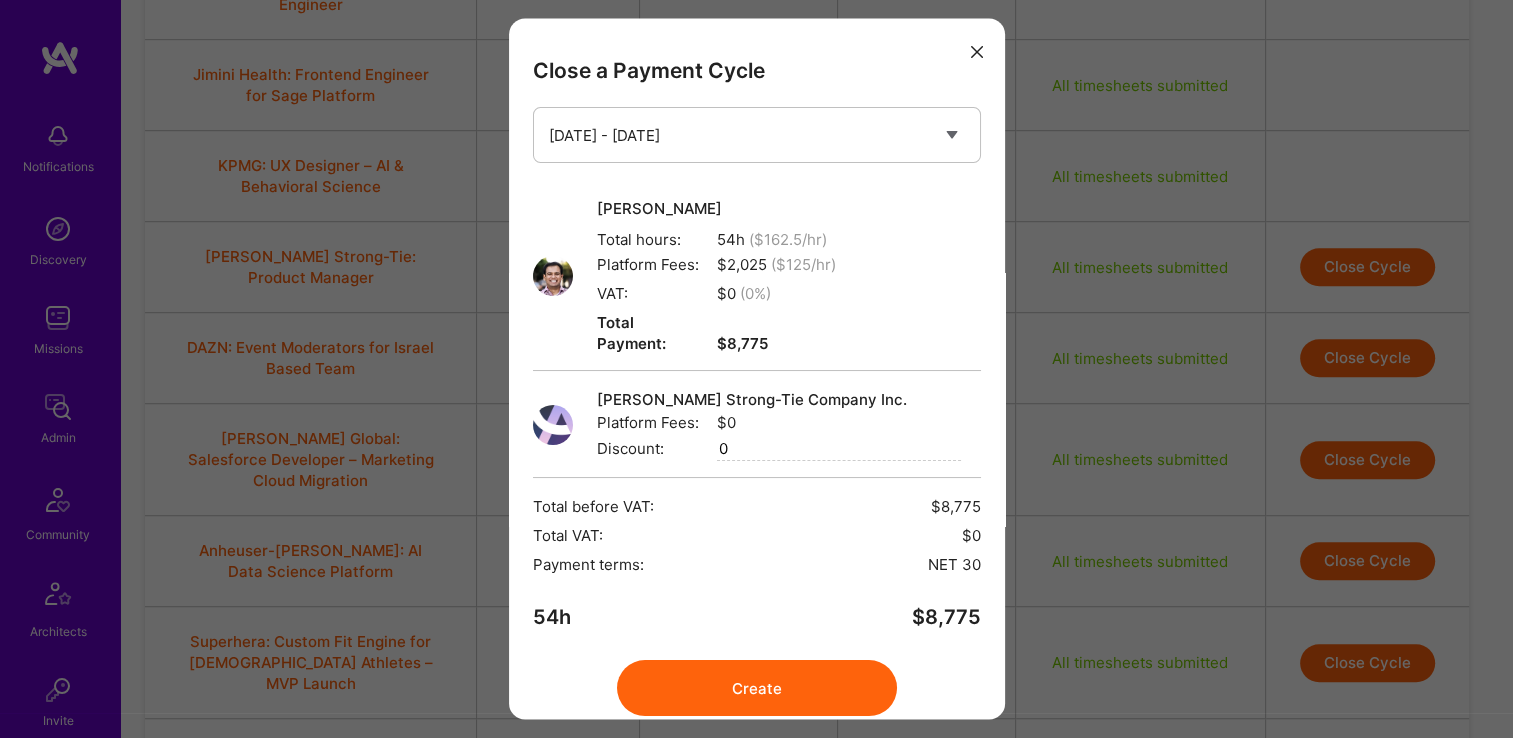 click on "Create" at bounding box center (757, 689) 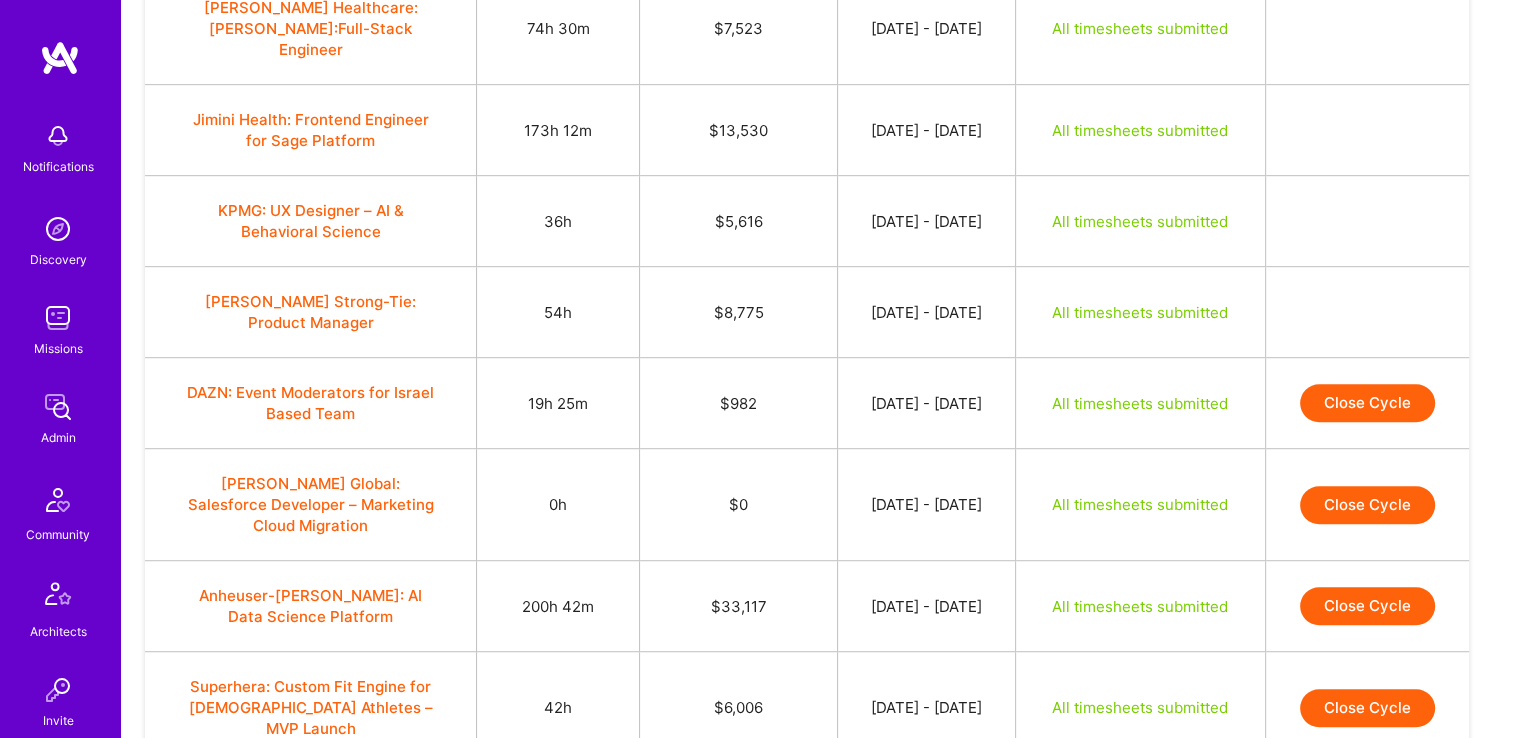 scroll, scrollTop: 1115, scrollLeft: 0, axis: vertical 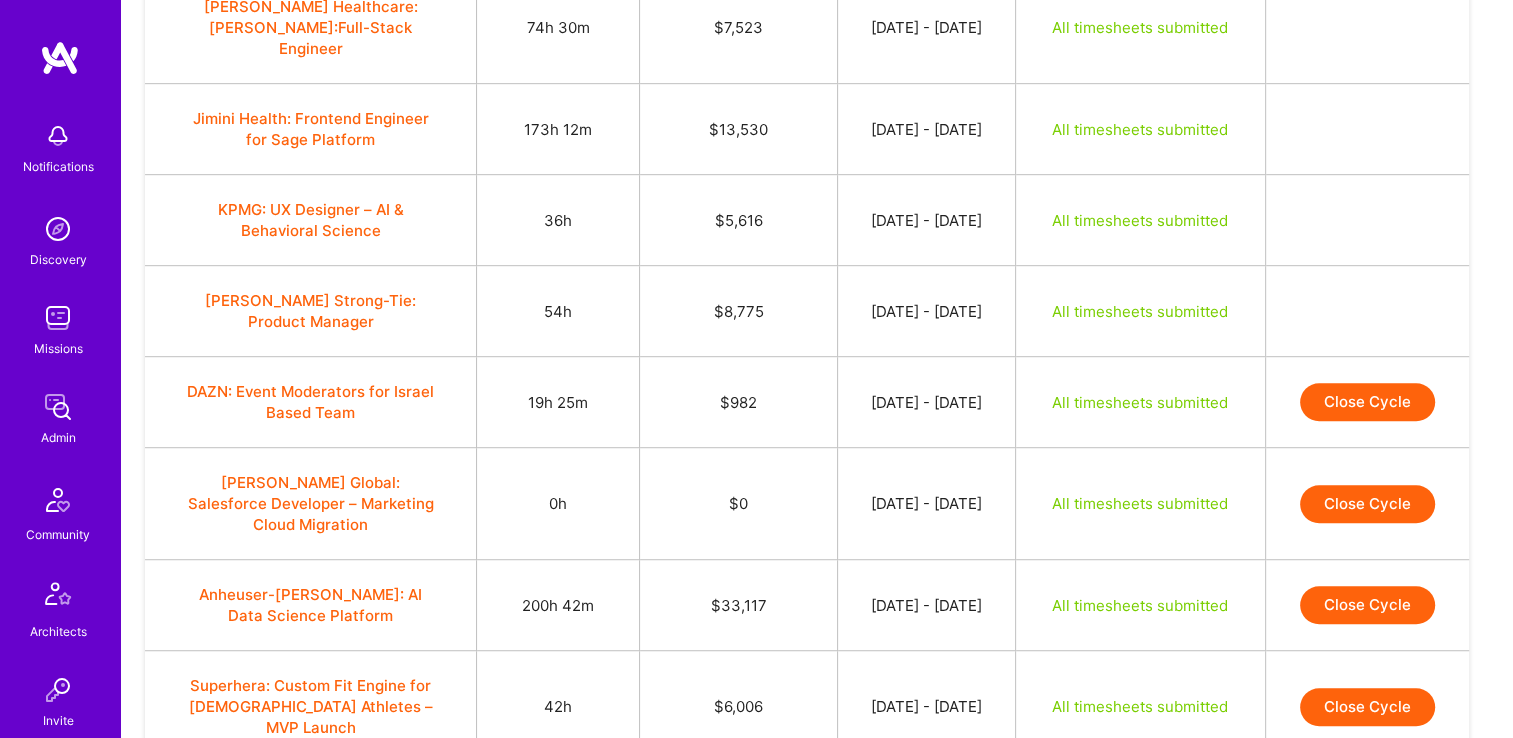 click on "Close Cycle" at bounding box center (1367, 402) 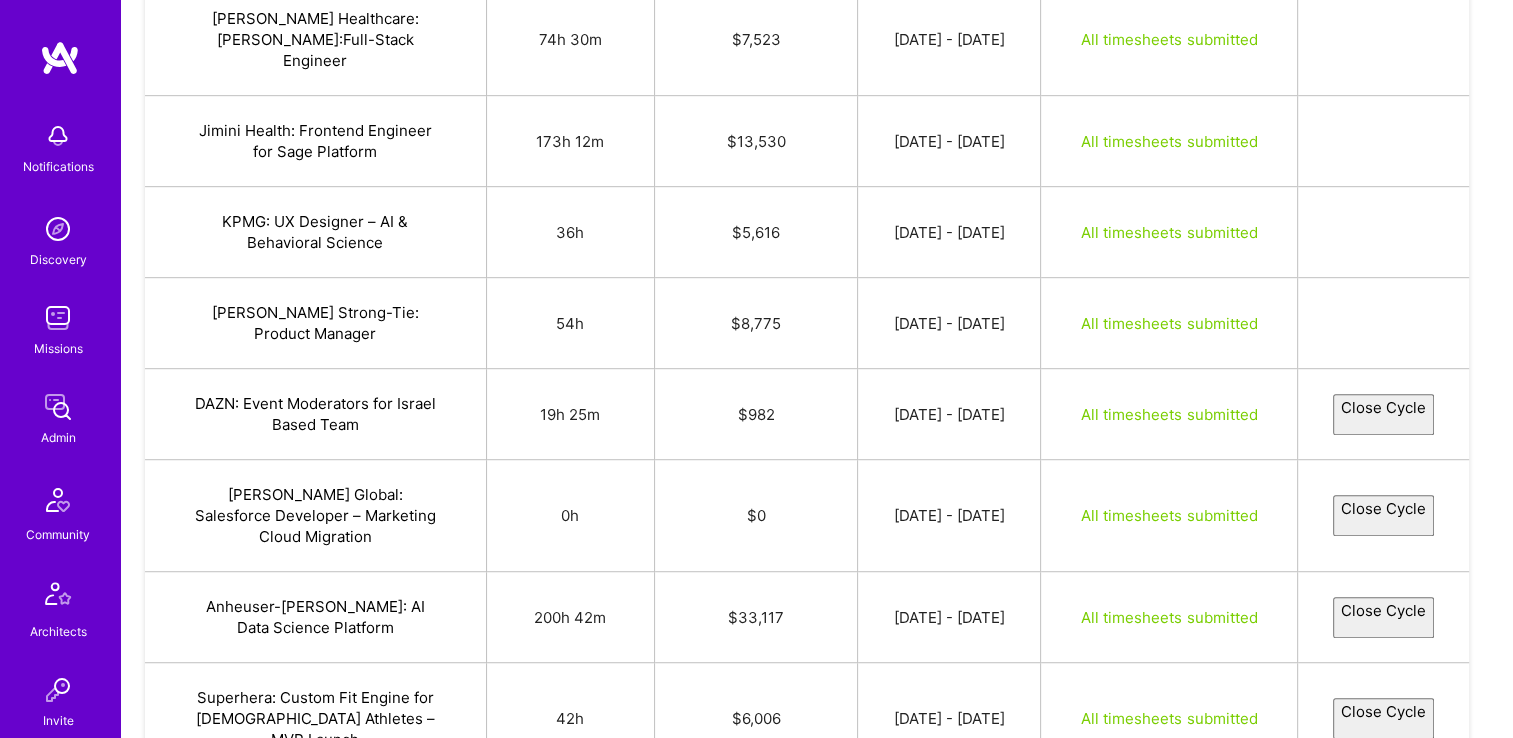 select on "6863748353f1d03d63a16465" 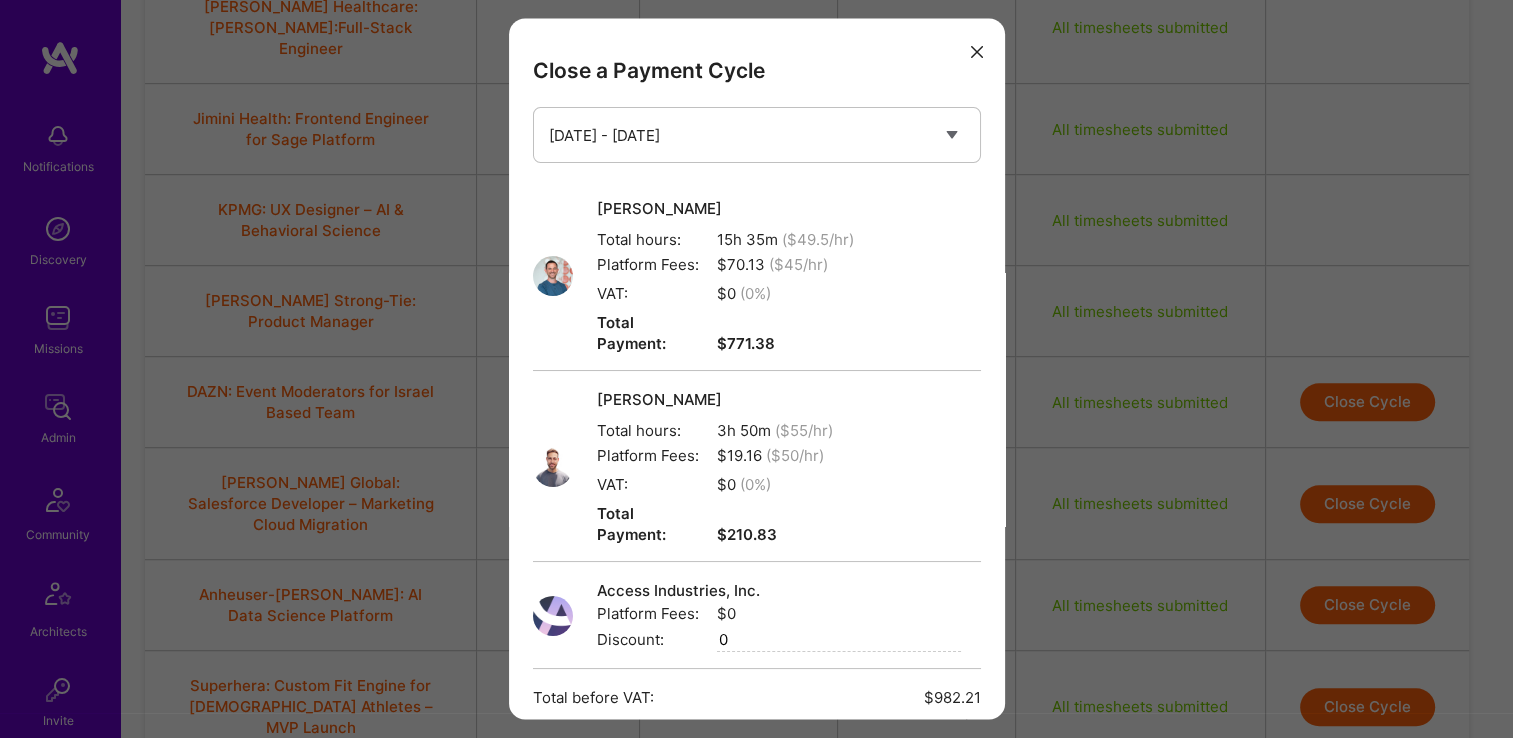 scroll, scrollTop: 221, scrollLeft: 0, axis: vertical 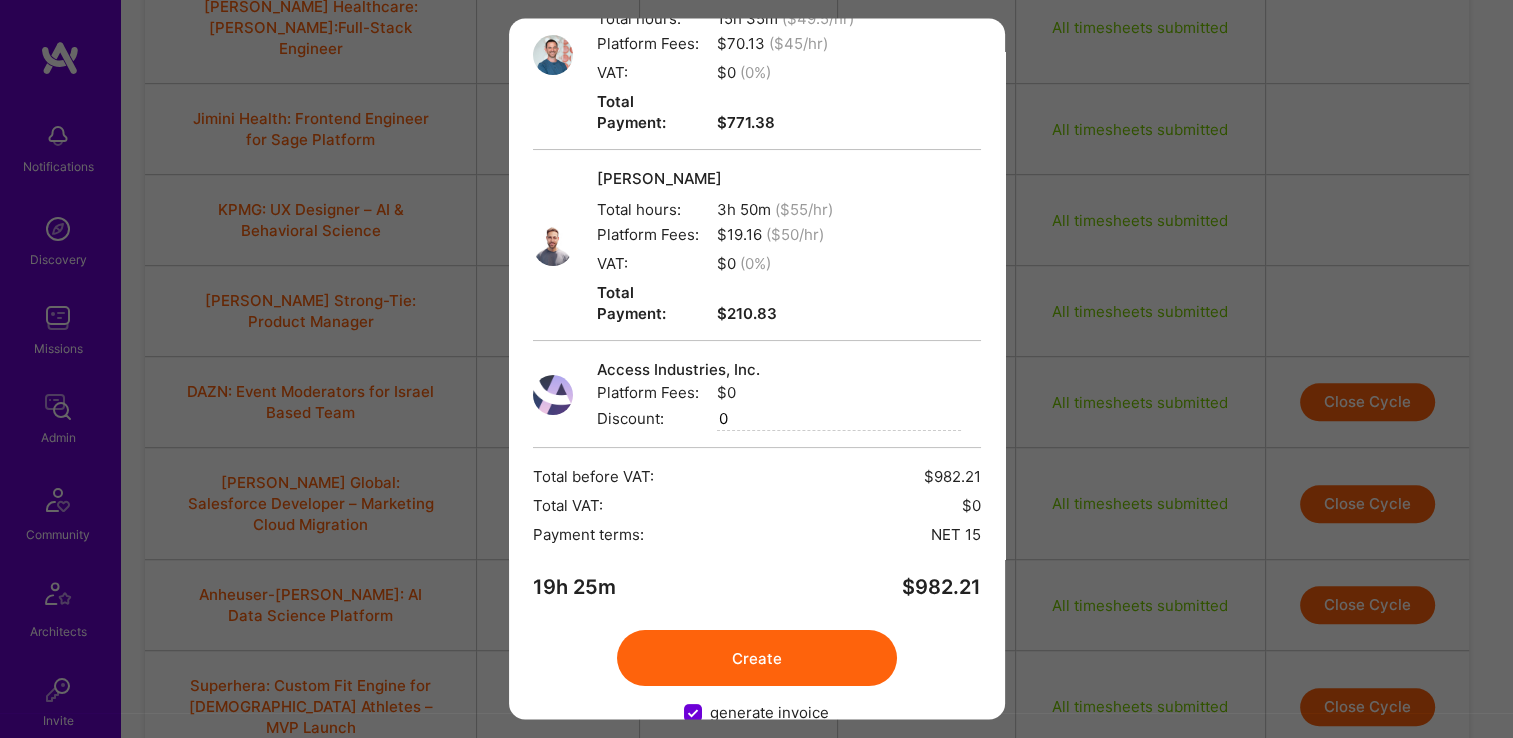 click on "Create" at bounding box center (757, 659) 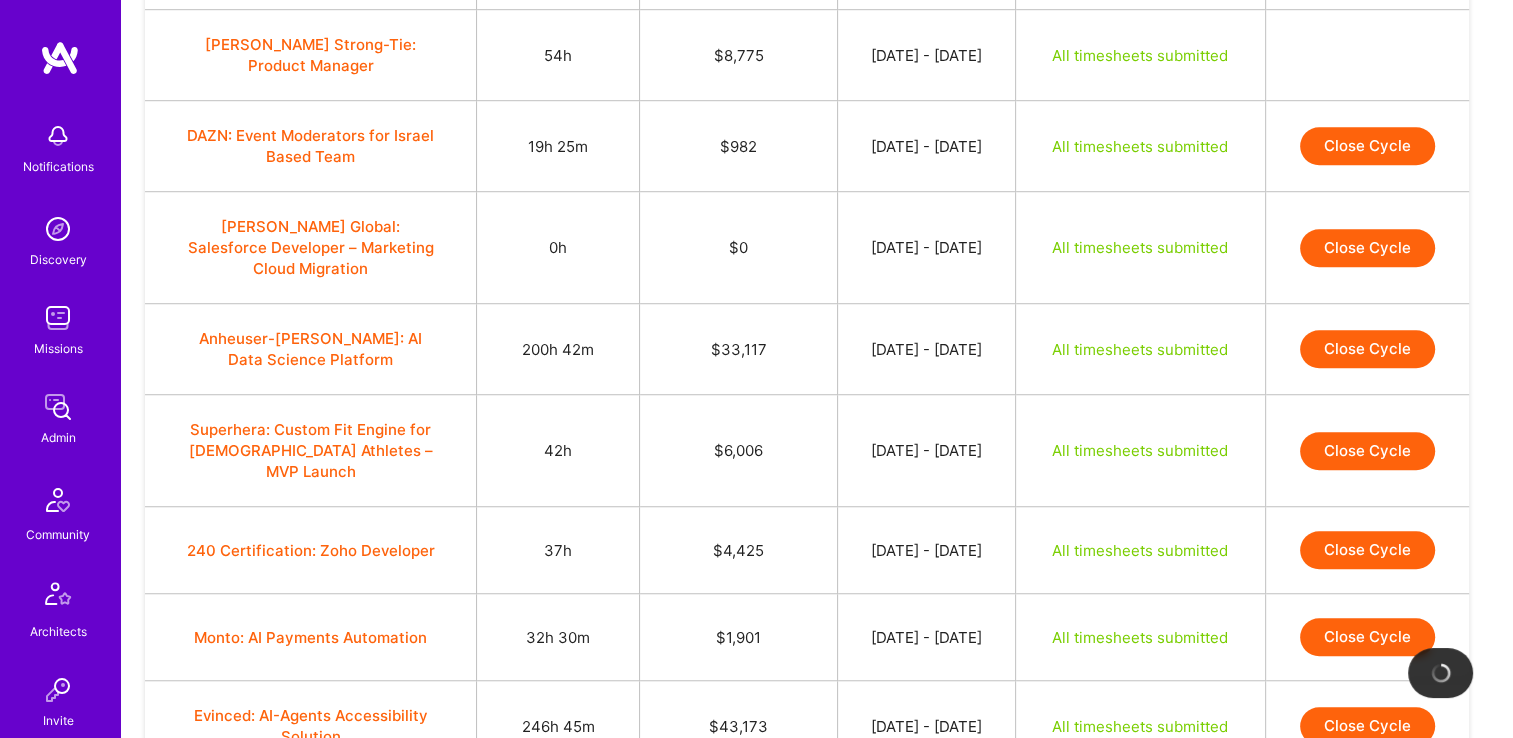 scroll, scrollTop: 1372, scrollLeft: 0, axis: vertical 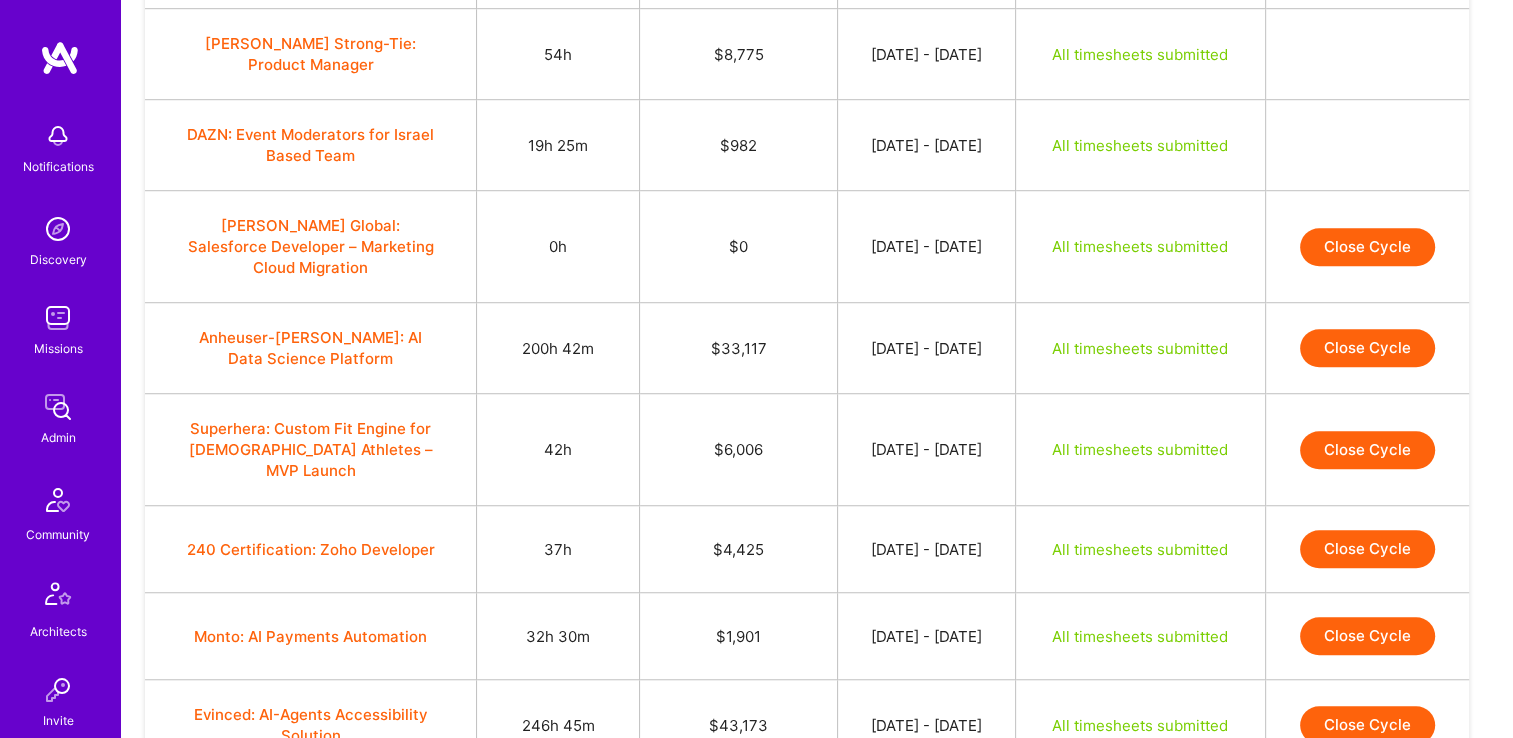 click on "Close Cycle" at bounding box center (1367, 348) 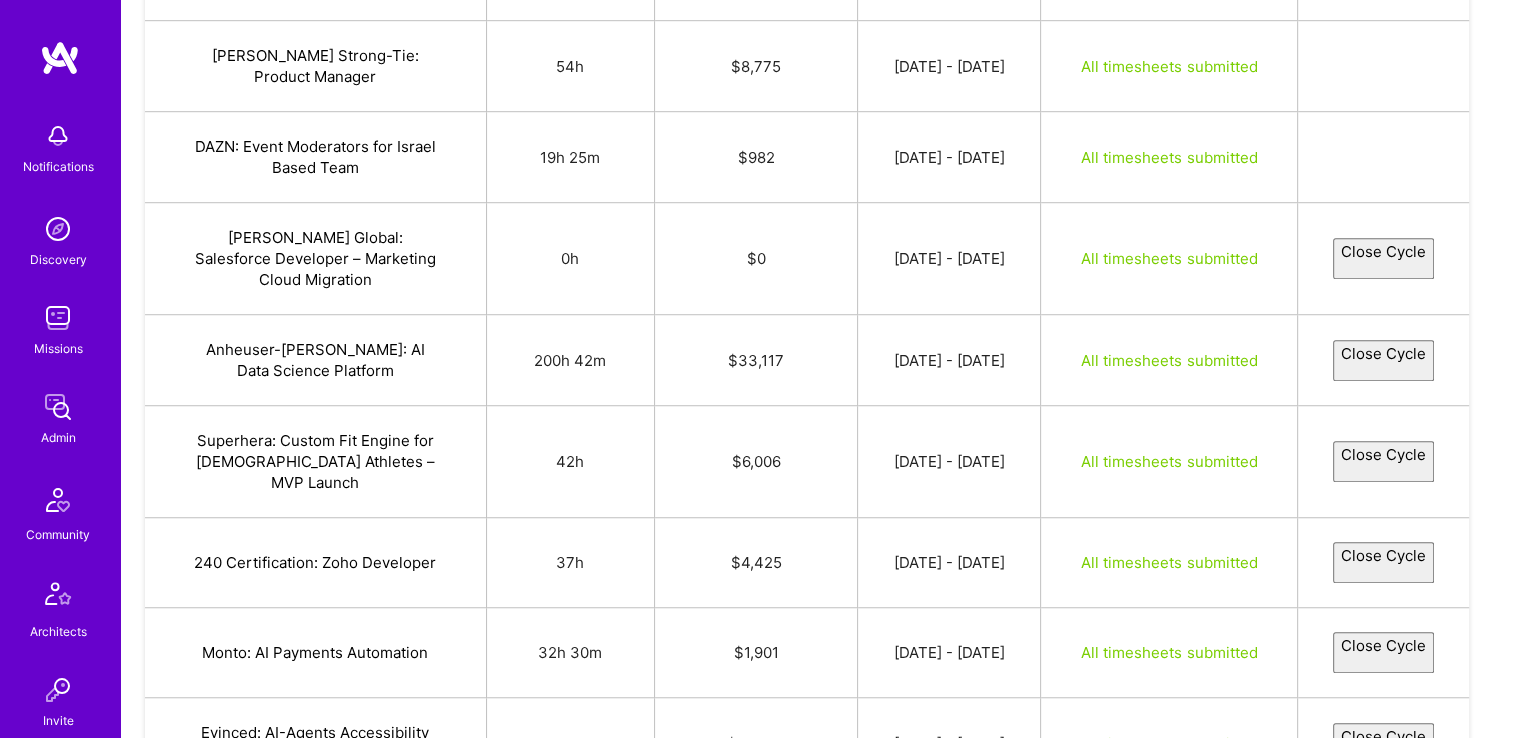 select on "686437940d2f2ca032530a8e" 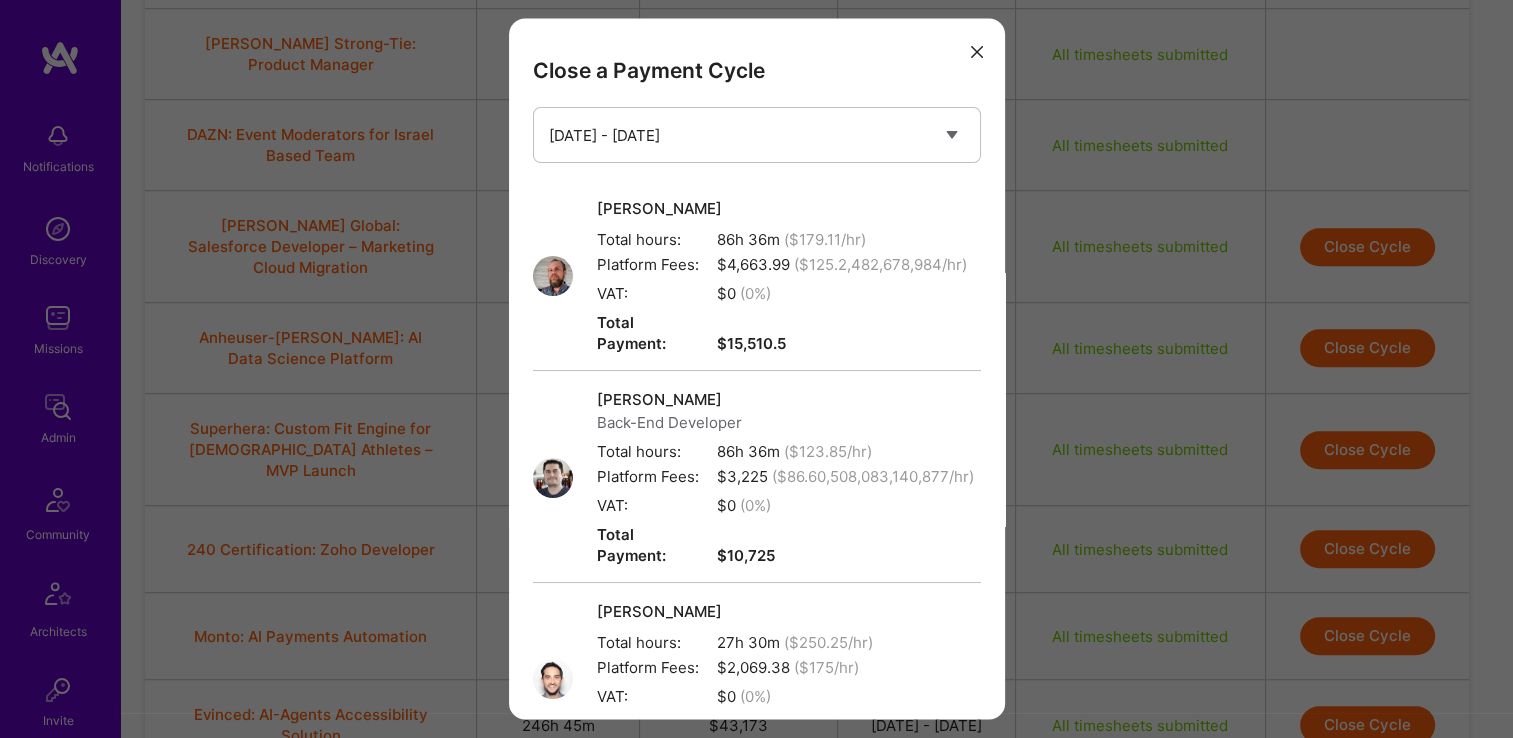 scroll, scrollTop: 454, scrollLeft: 0, axis: vertical 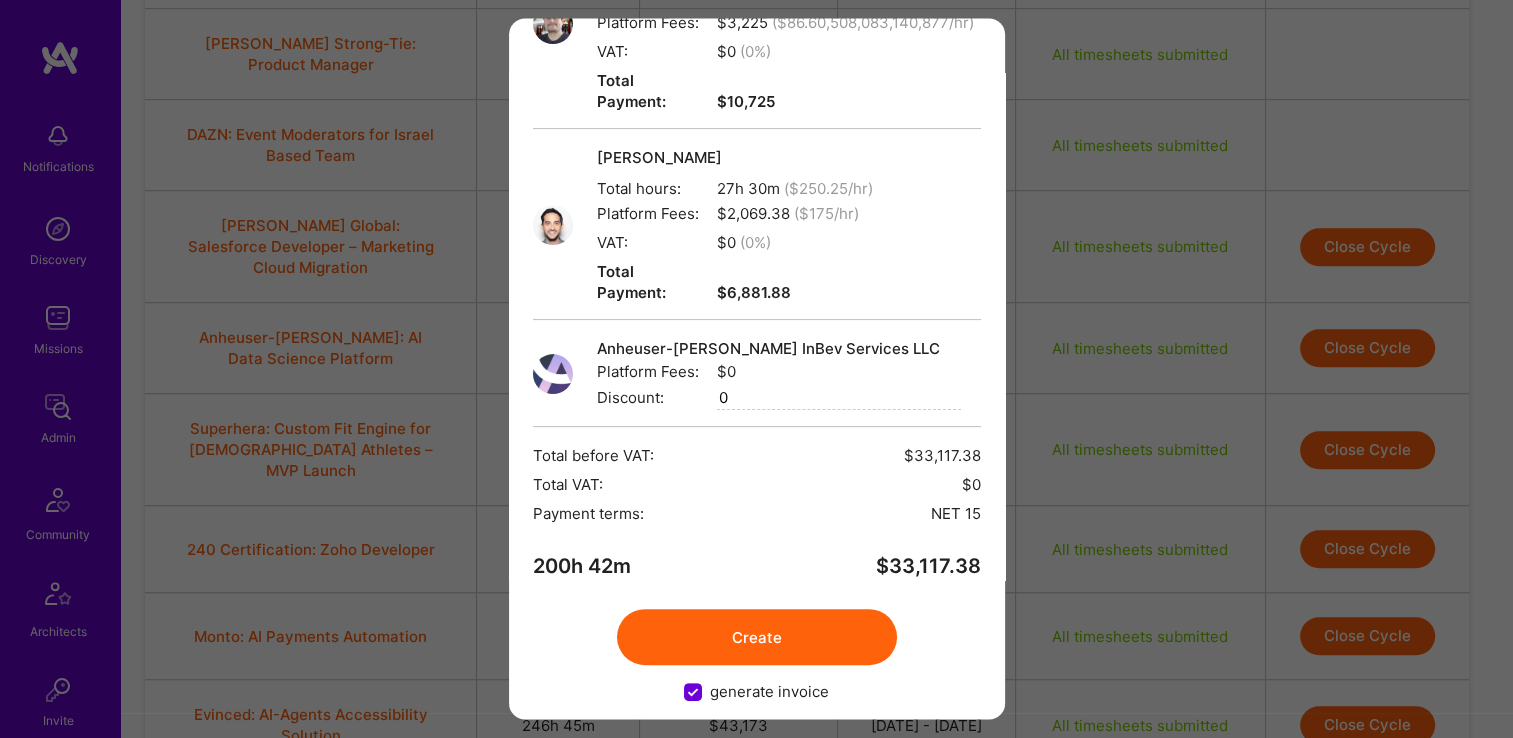 click on "Create" at bounding box center [757, 638] 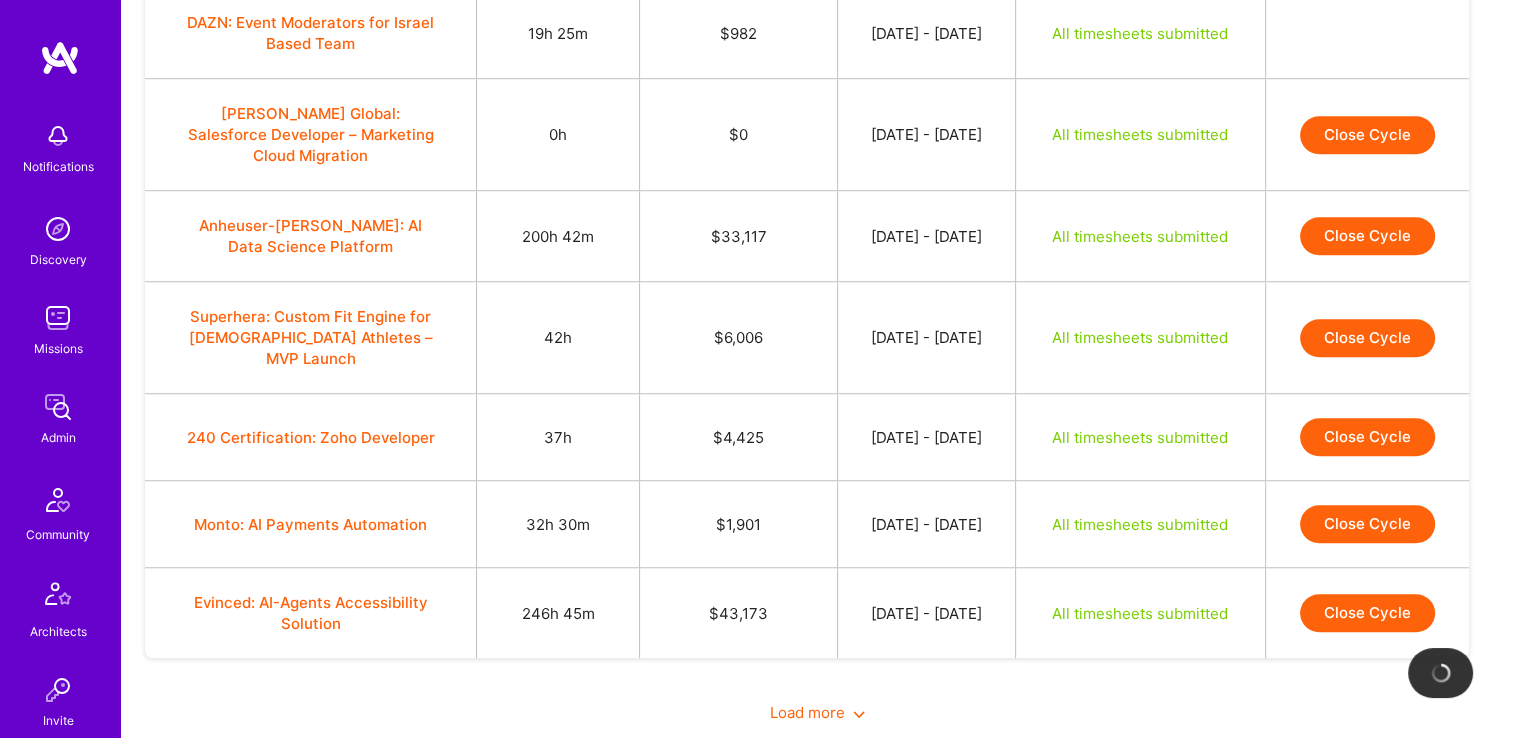 scroll, scrollTop: 1486, scrollLeft: 0, axis: vertical 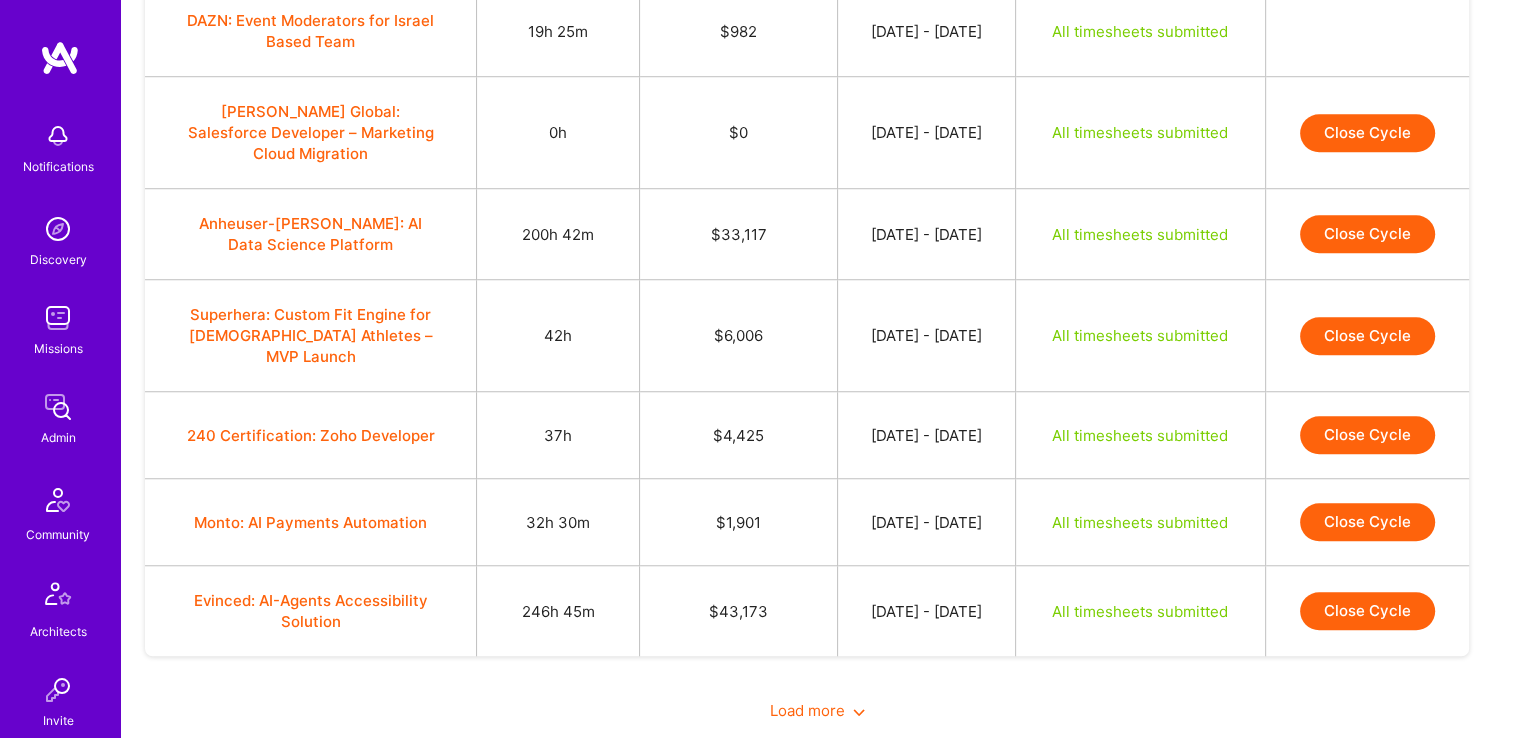 click on "Close Cycle" at bounding box center (1367, 336) 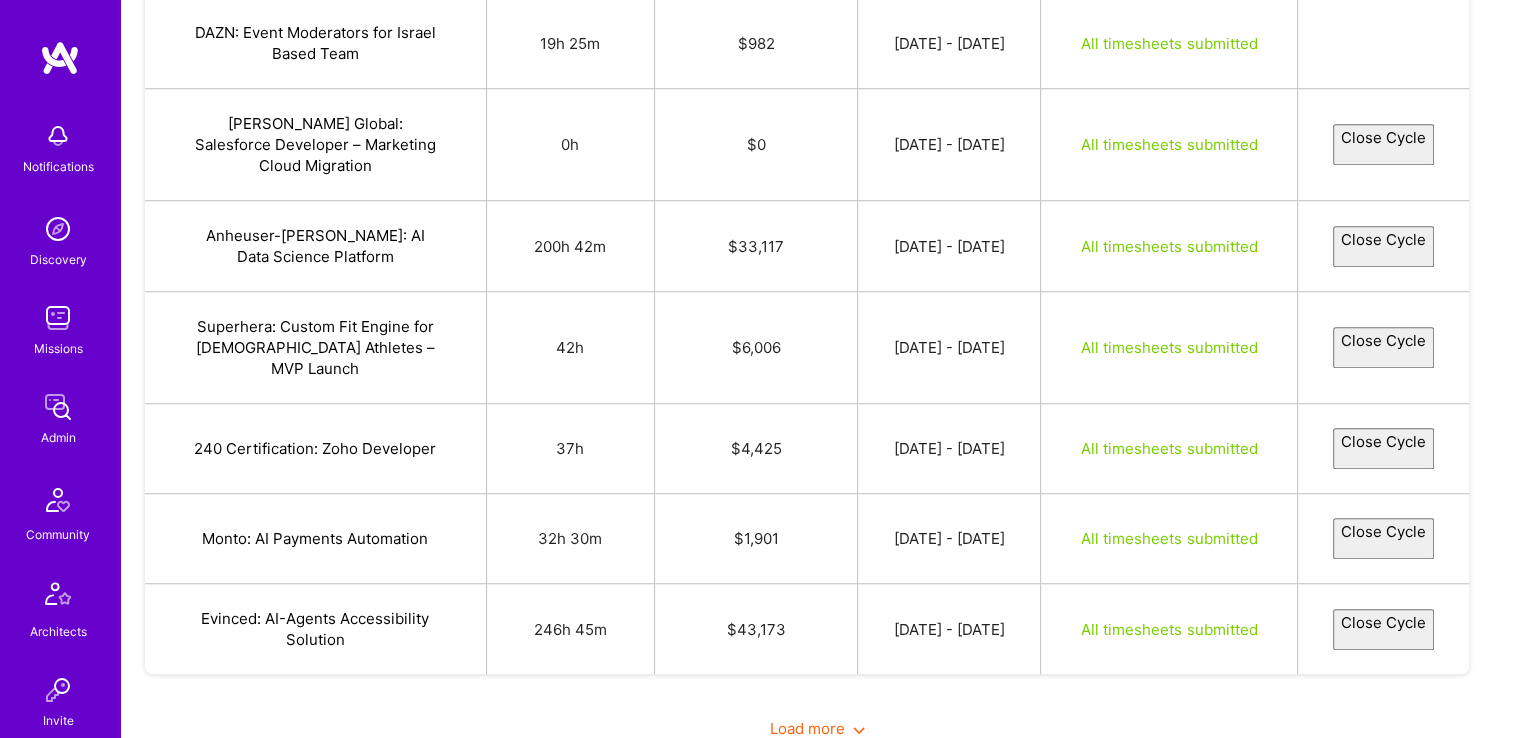 select on "6863e828f3d4a5d5e6c08062" 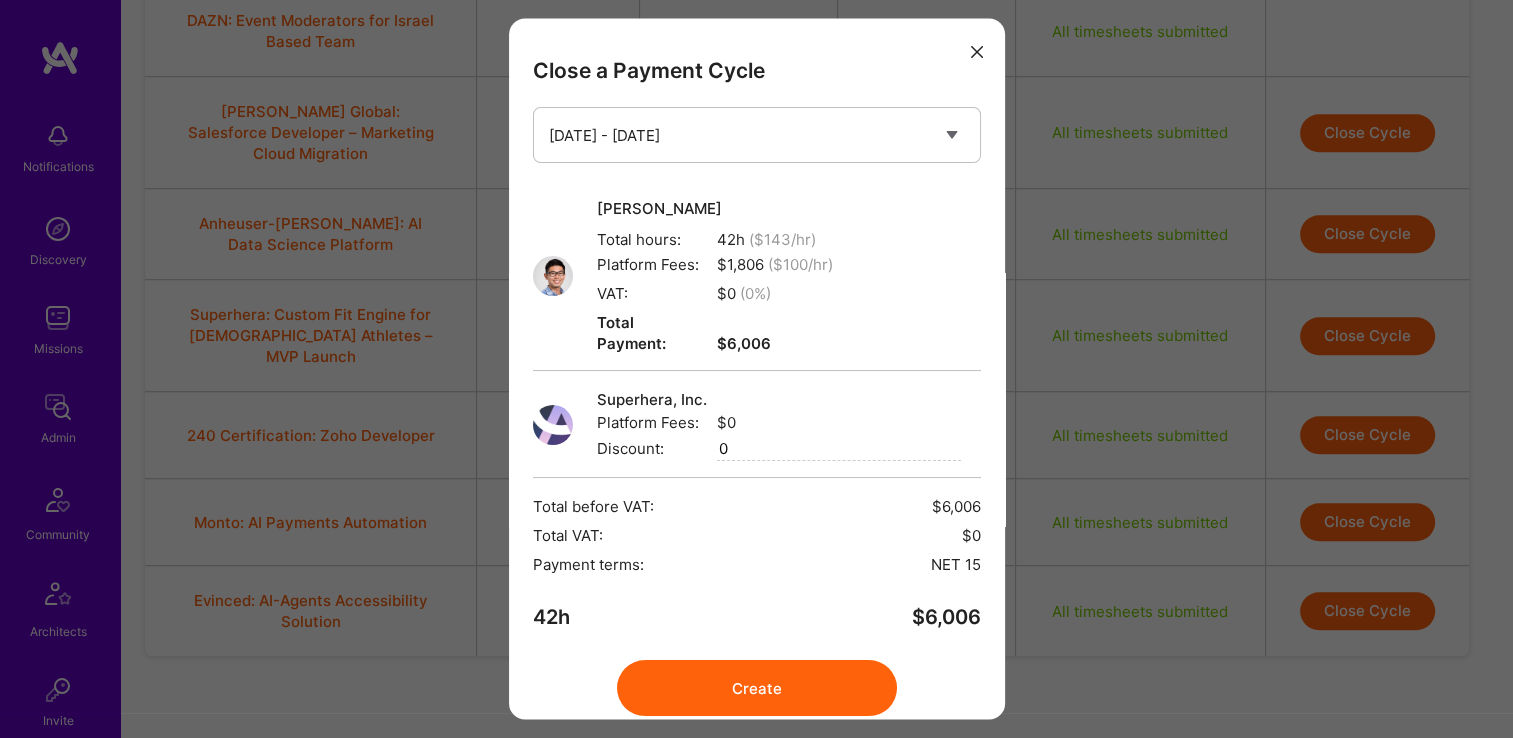 click on "Create" at bounding box center [757, 689] 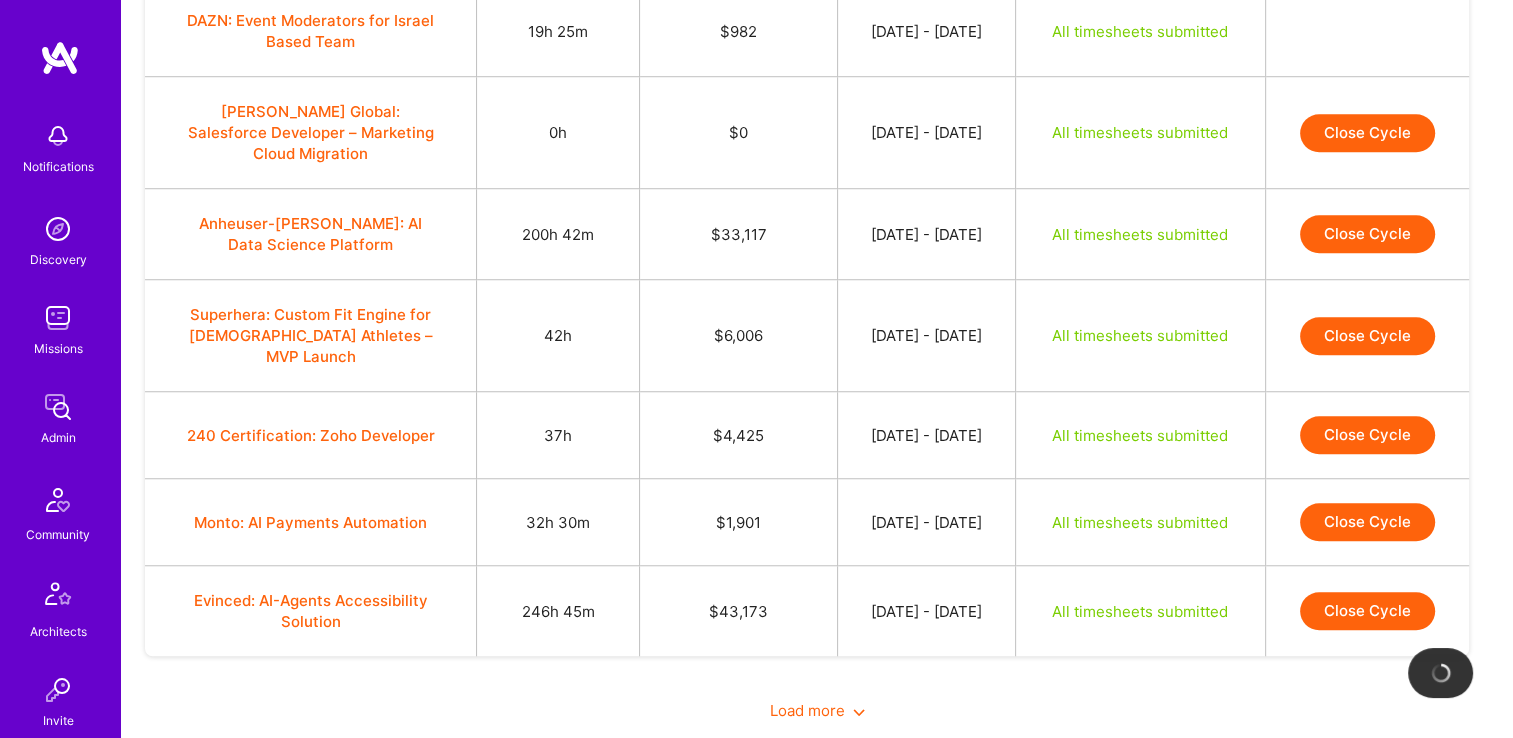 scroll, scrollTop: 1495, scrollLeft: 0, axis: vertical 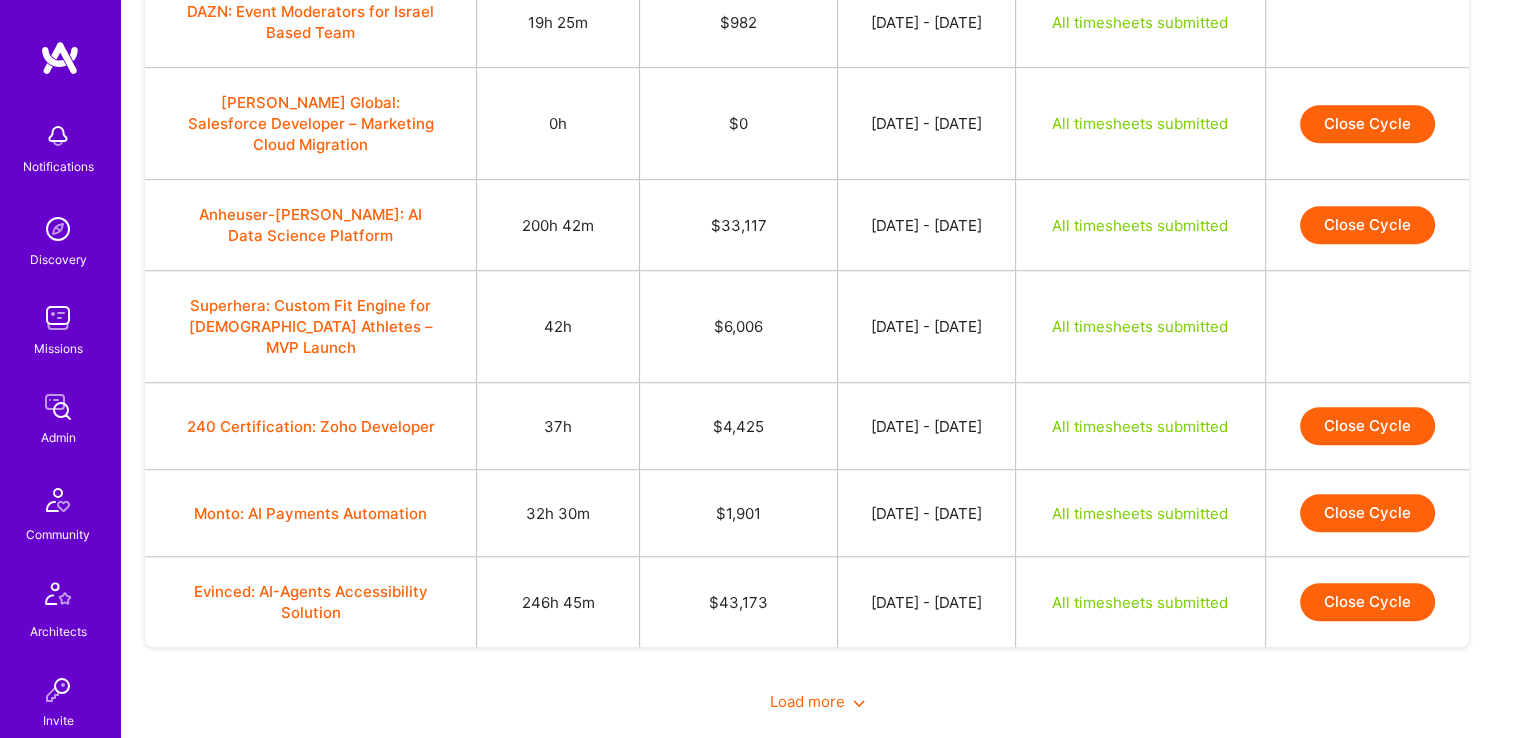 click on "Close Cycle" at bounding box center (1367, 426) 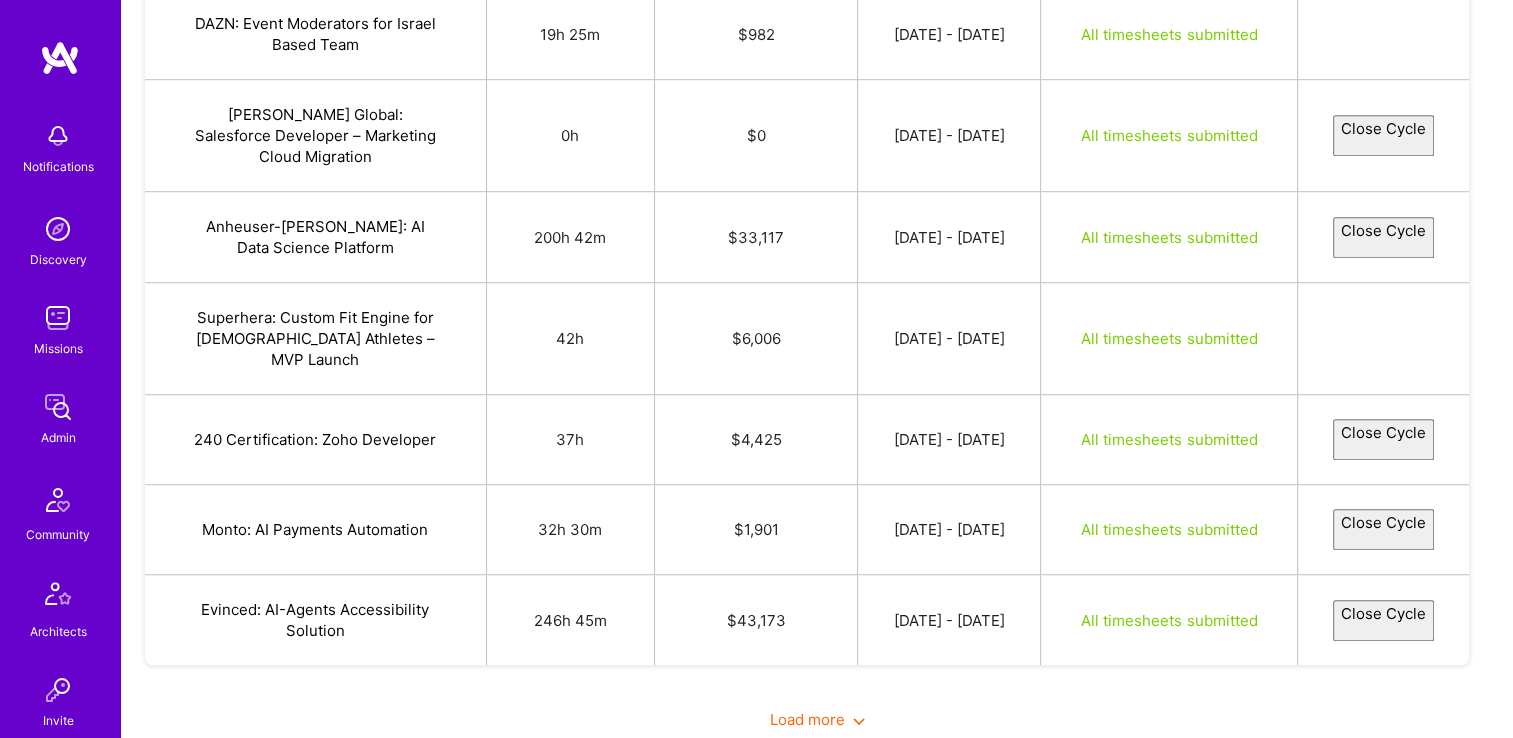 select on "6863e904f3d4a5ffdac08066" 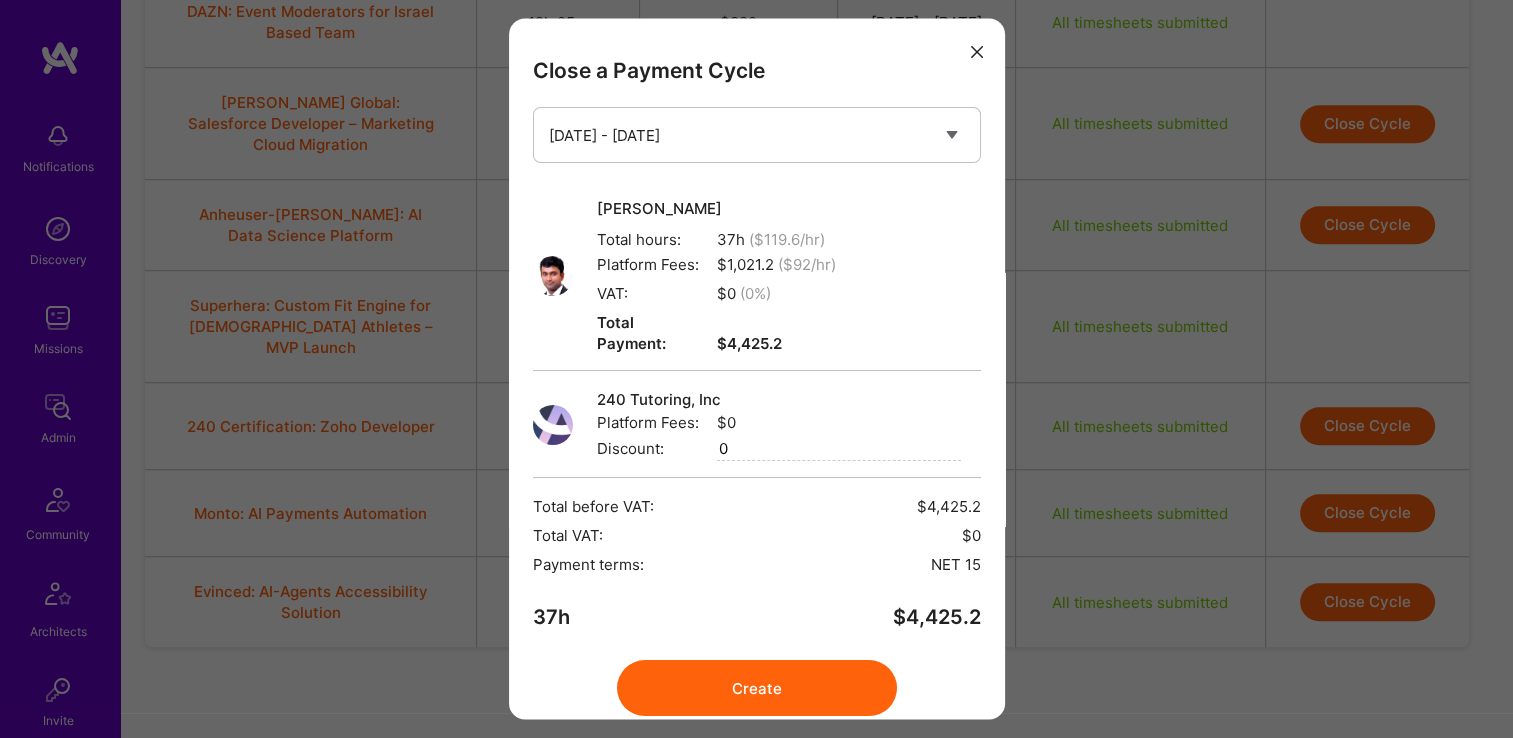 scroll, scrollTop: 28, scrollLeft: 0, axis: vertical 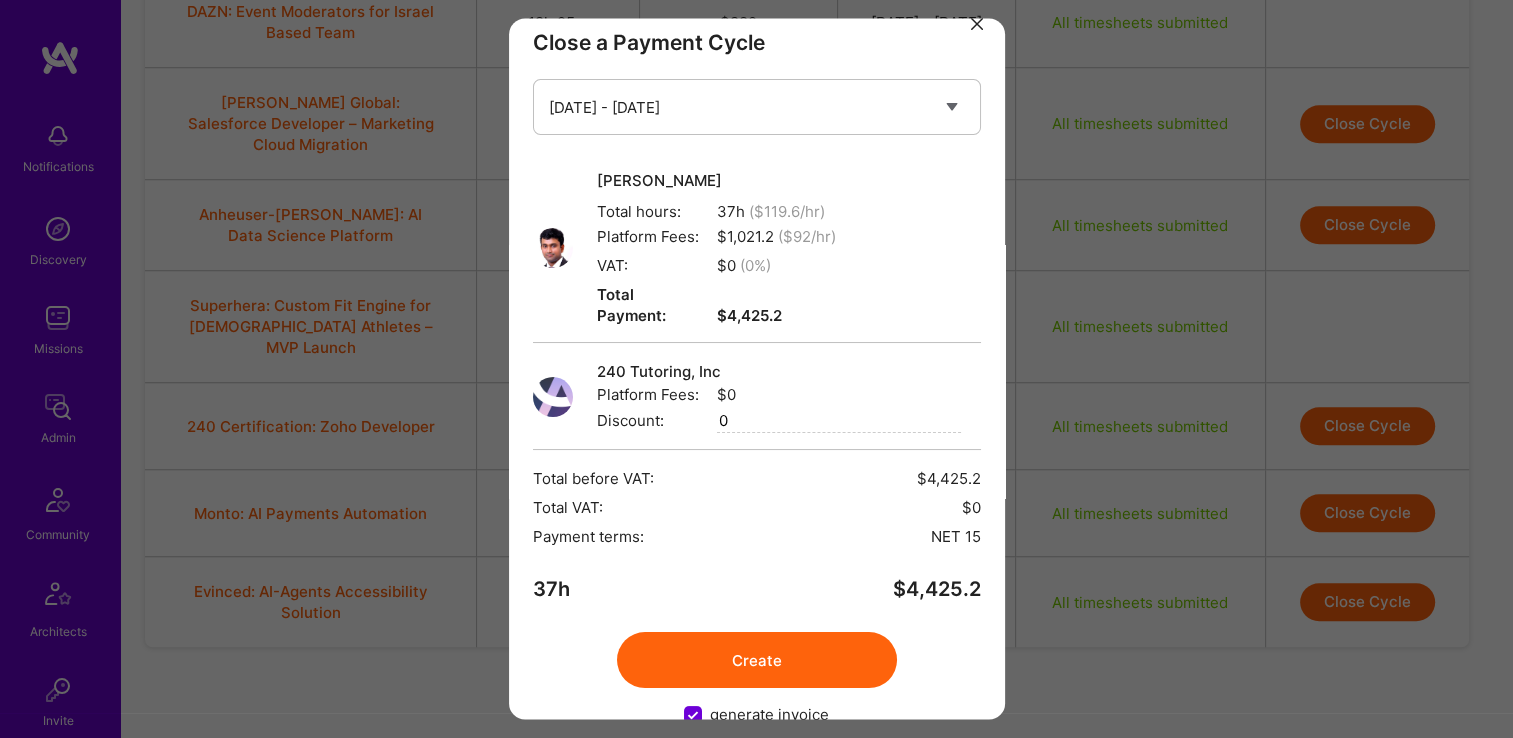 click on "Create" at bounding box center (757, 661) 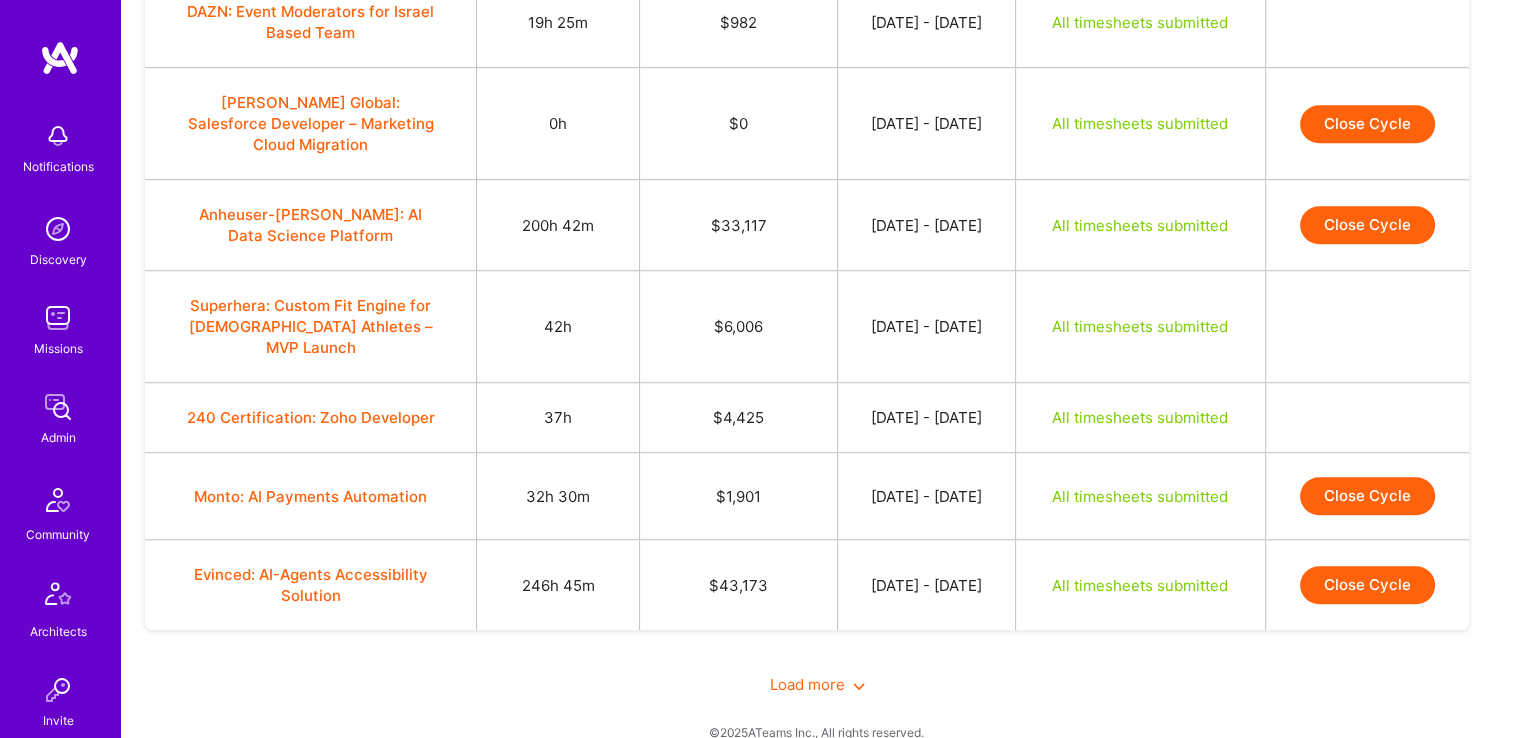 scroll, scrollTop: 1477, scrollLeft: 0, axis: vertical 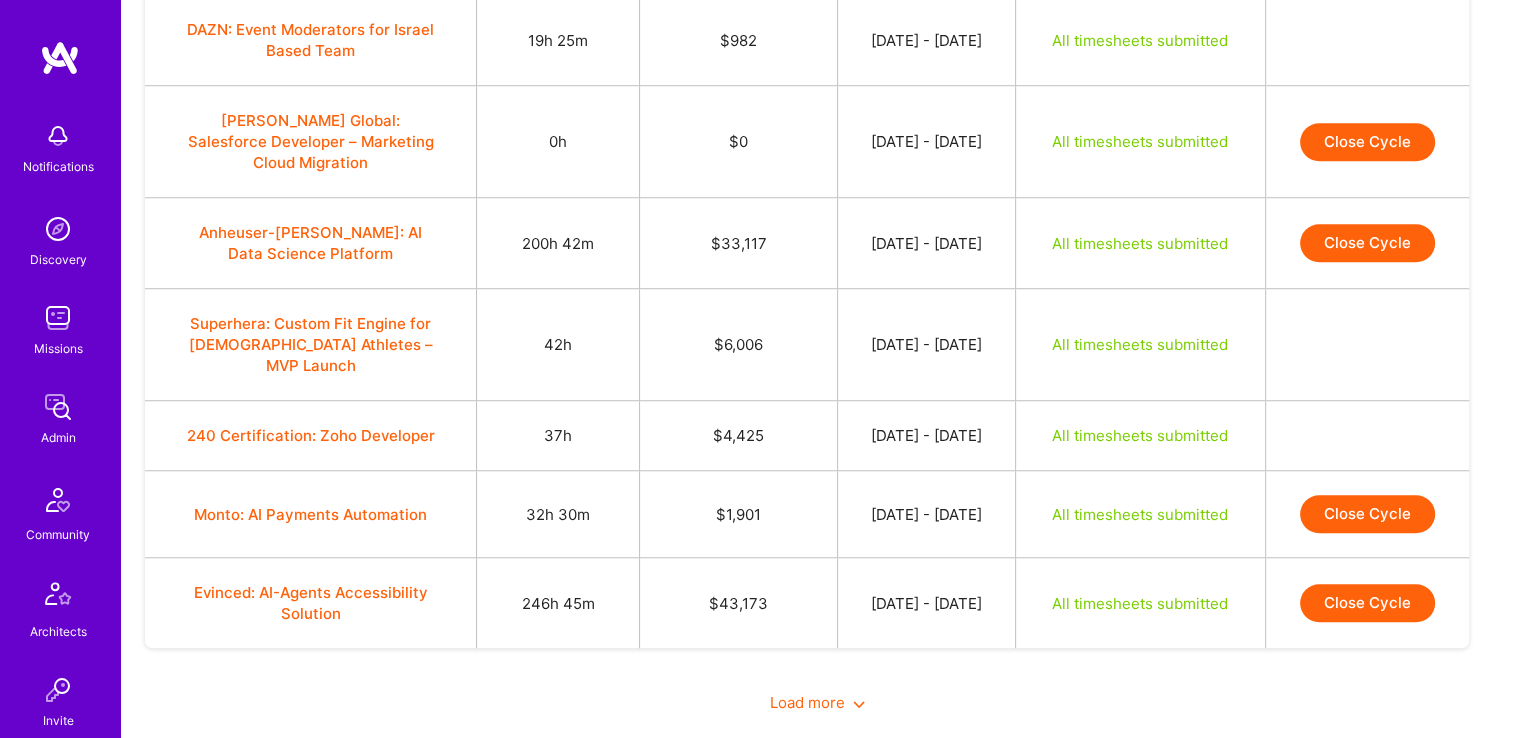 click on "Close Cycle" at bounding box center [1367, 514] 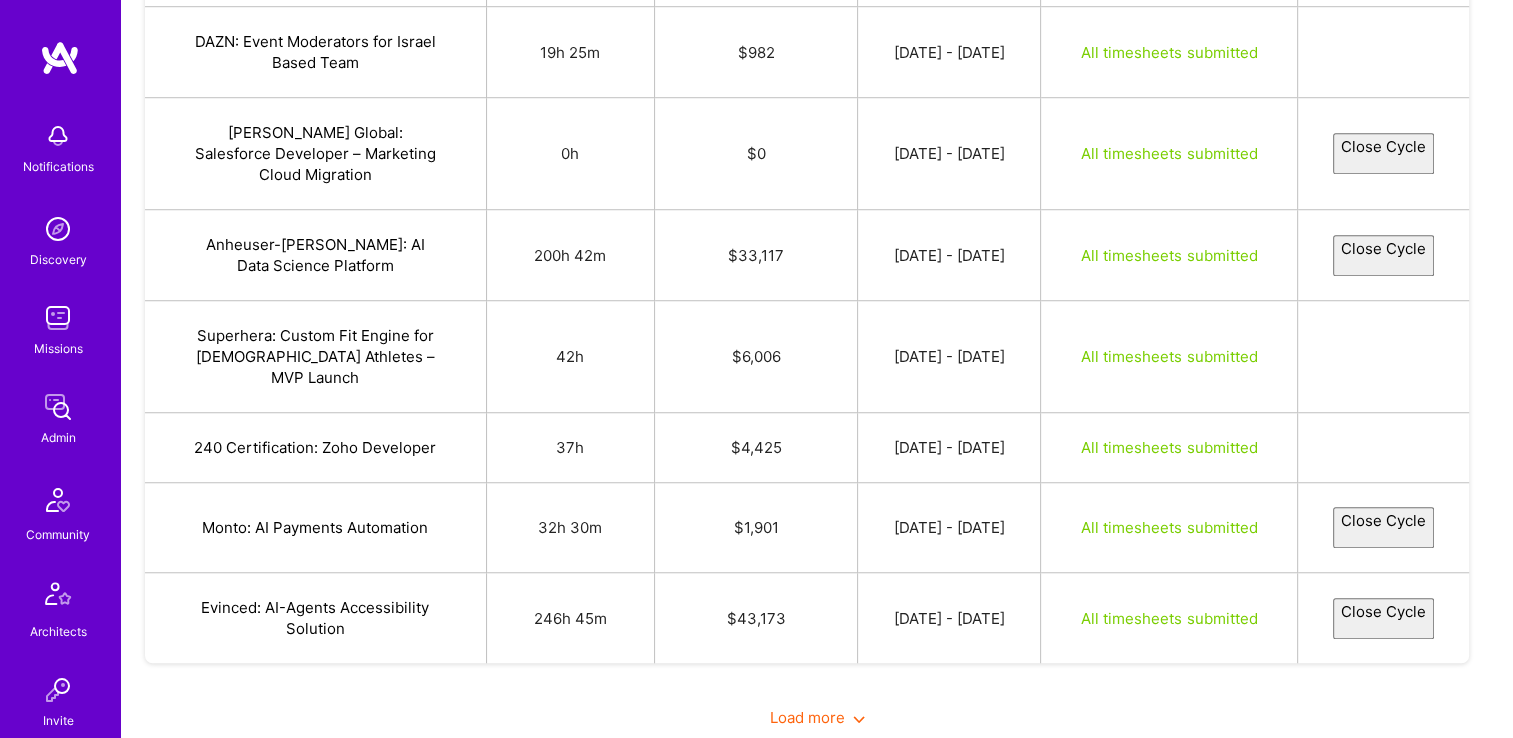 select on "68652bdd1d02c56b4d3a4199" 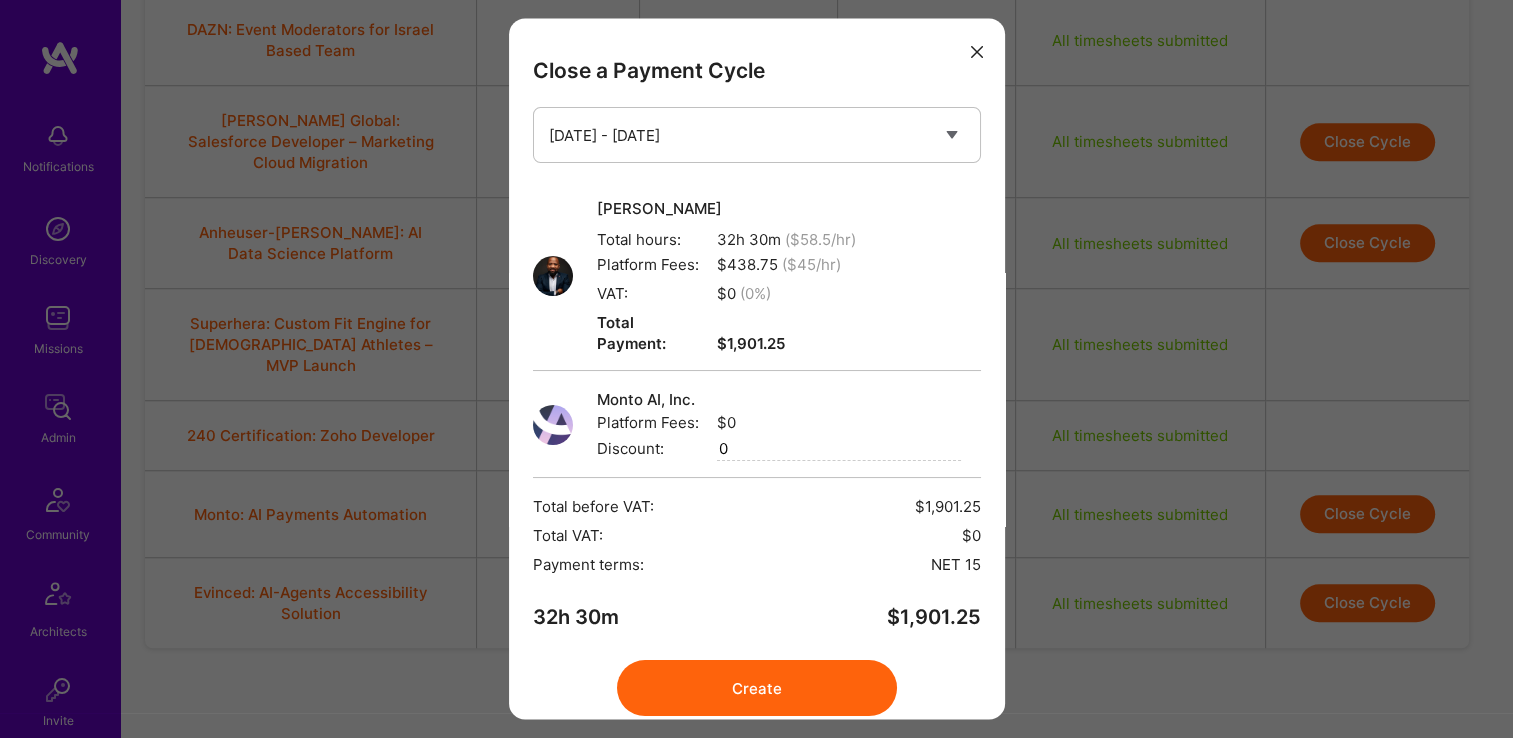 click on "Create" at bounding box center (757, 689) 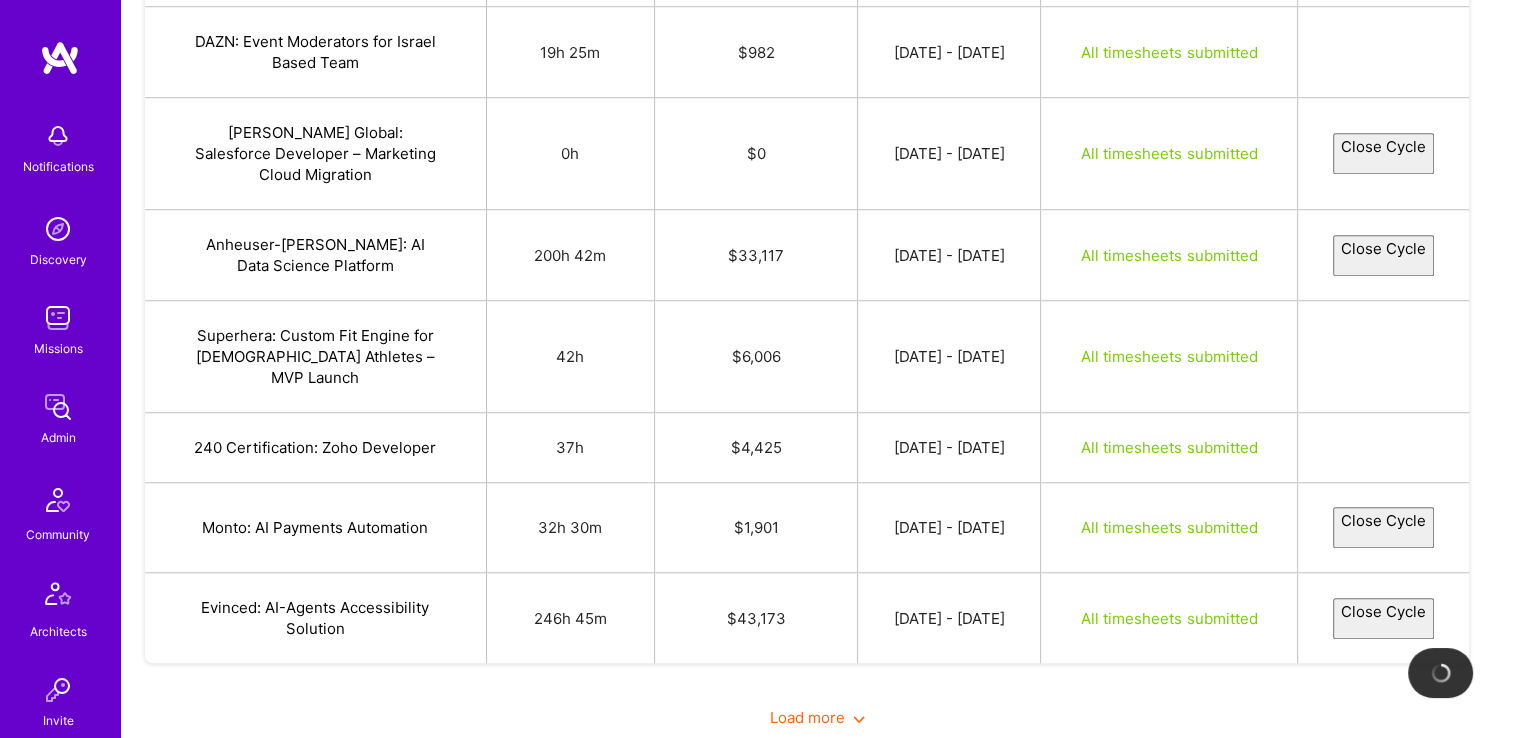 scroll, scrollTop: 1460, scrollLeft: 0, axis: vertical 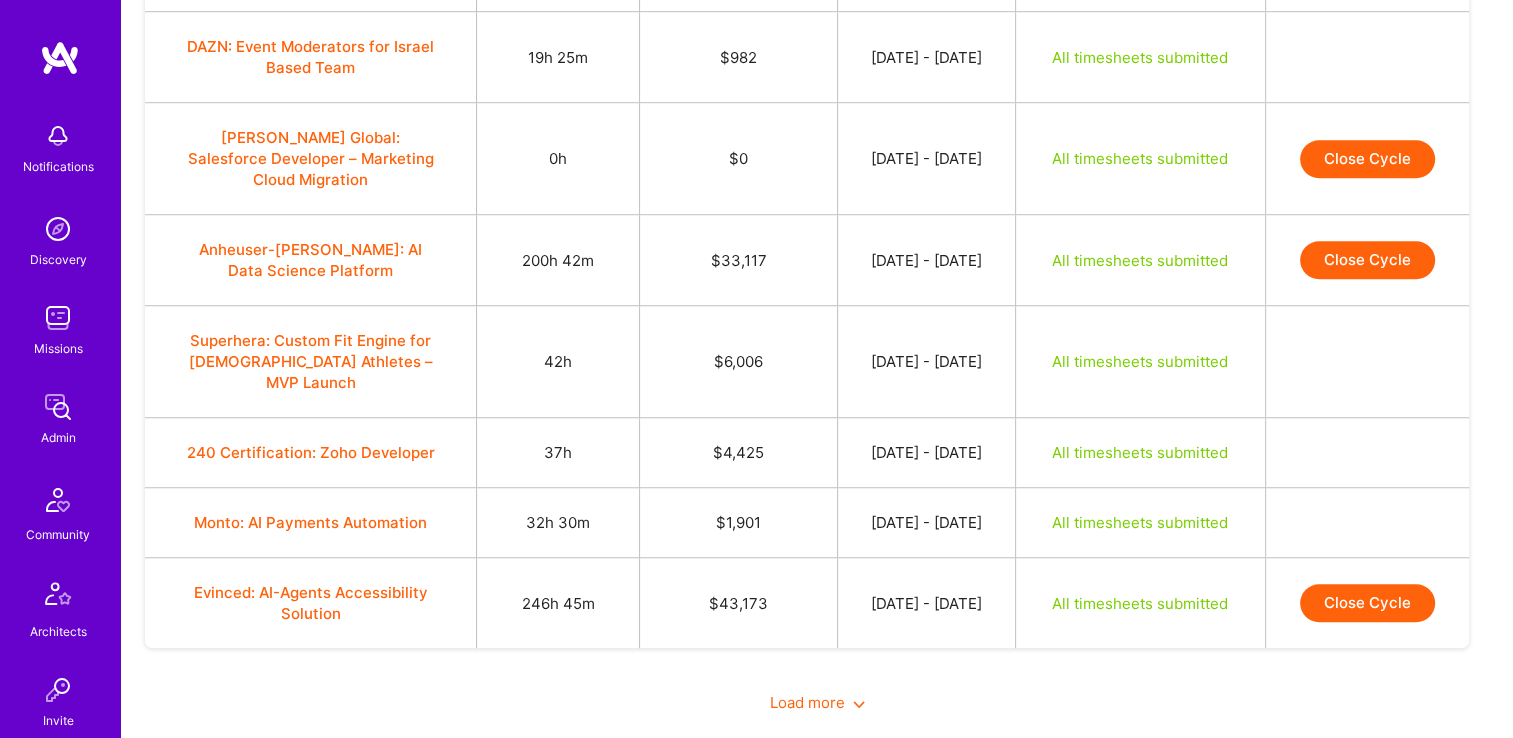 click on "Close Cycle" at bounding box center (1367, 603) 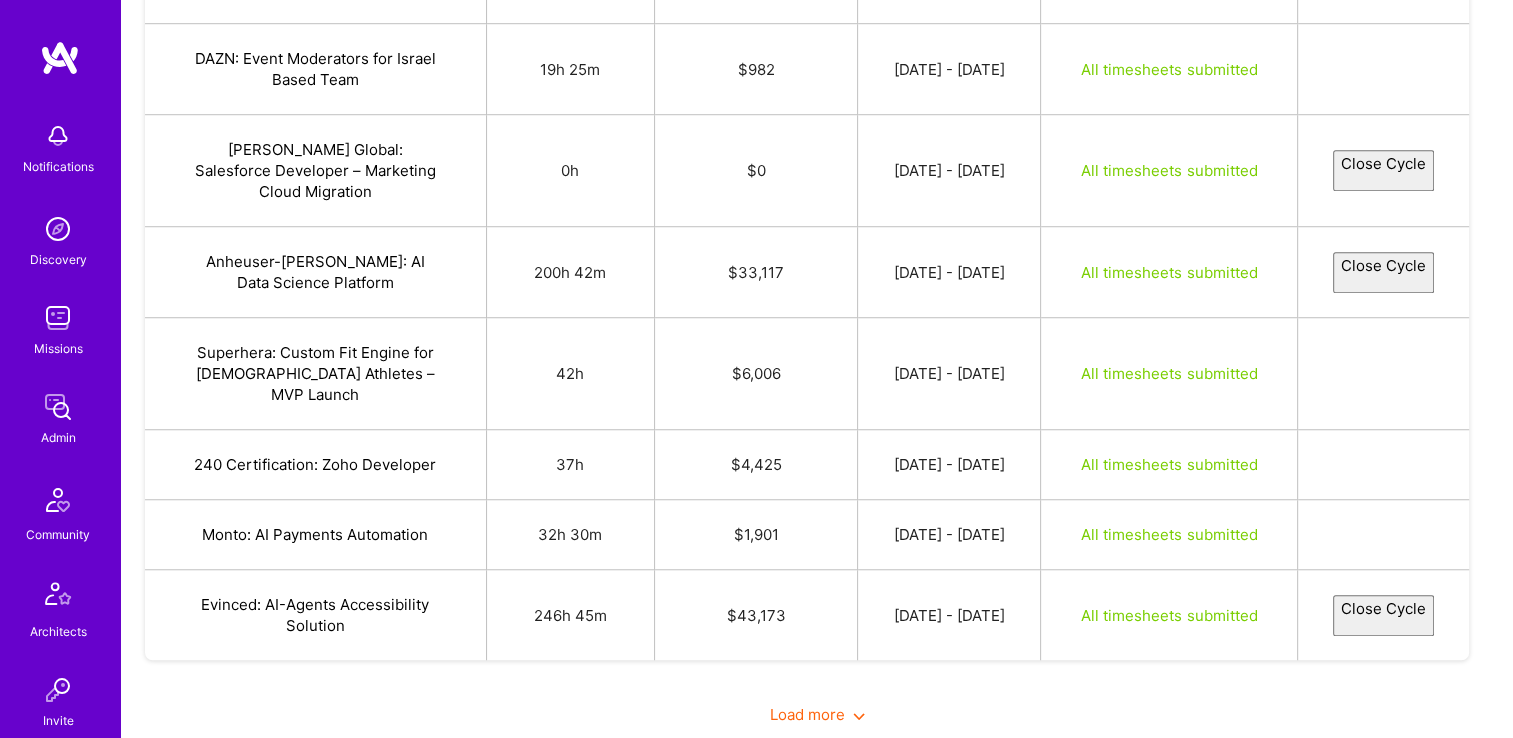 select on "68638ed692222b3bcf8c71be" 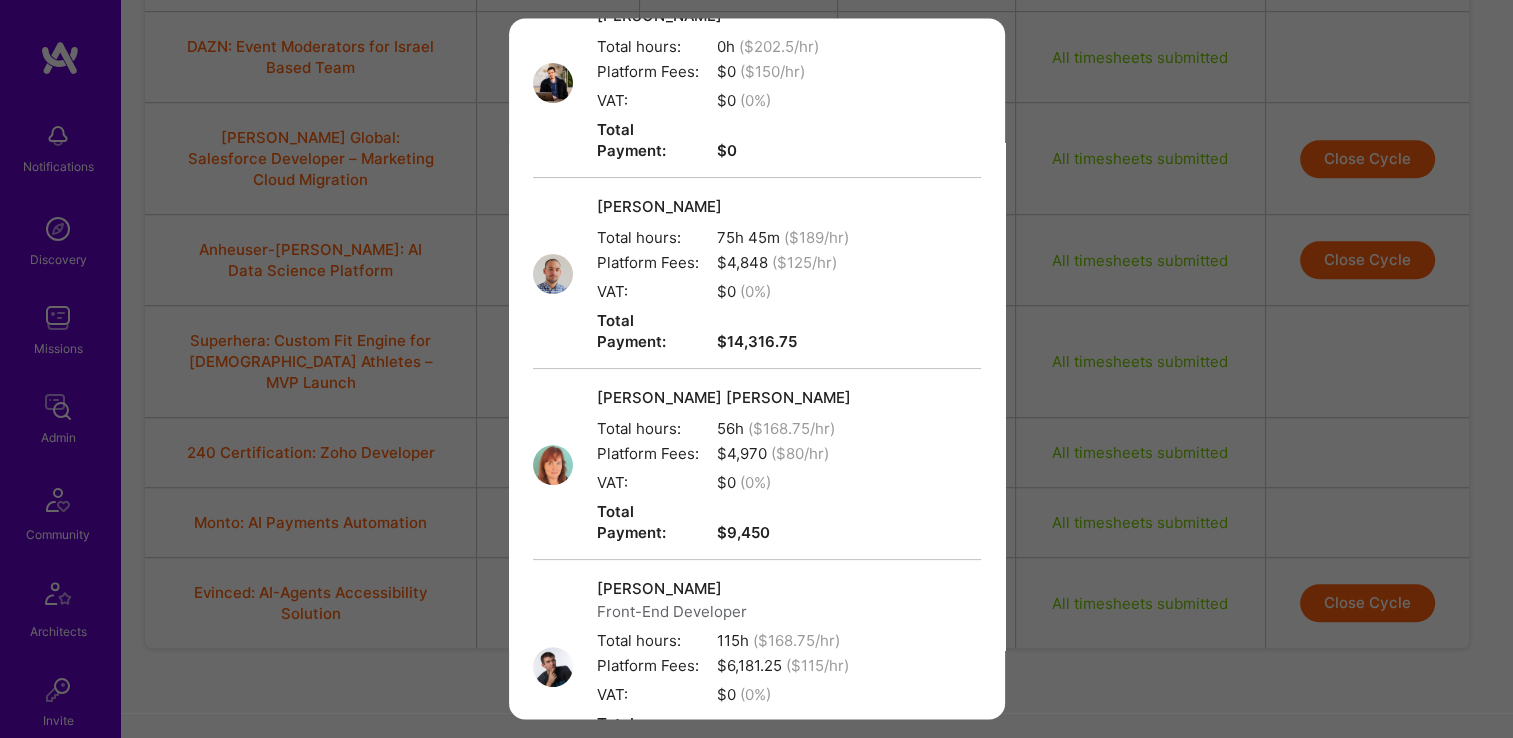 scroll, scrollTop: 752, scrollLeft: 0, axis: vertical 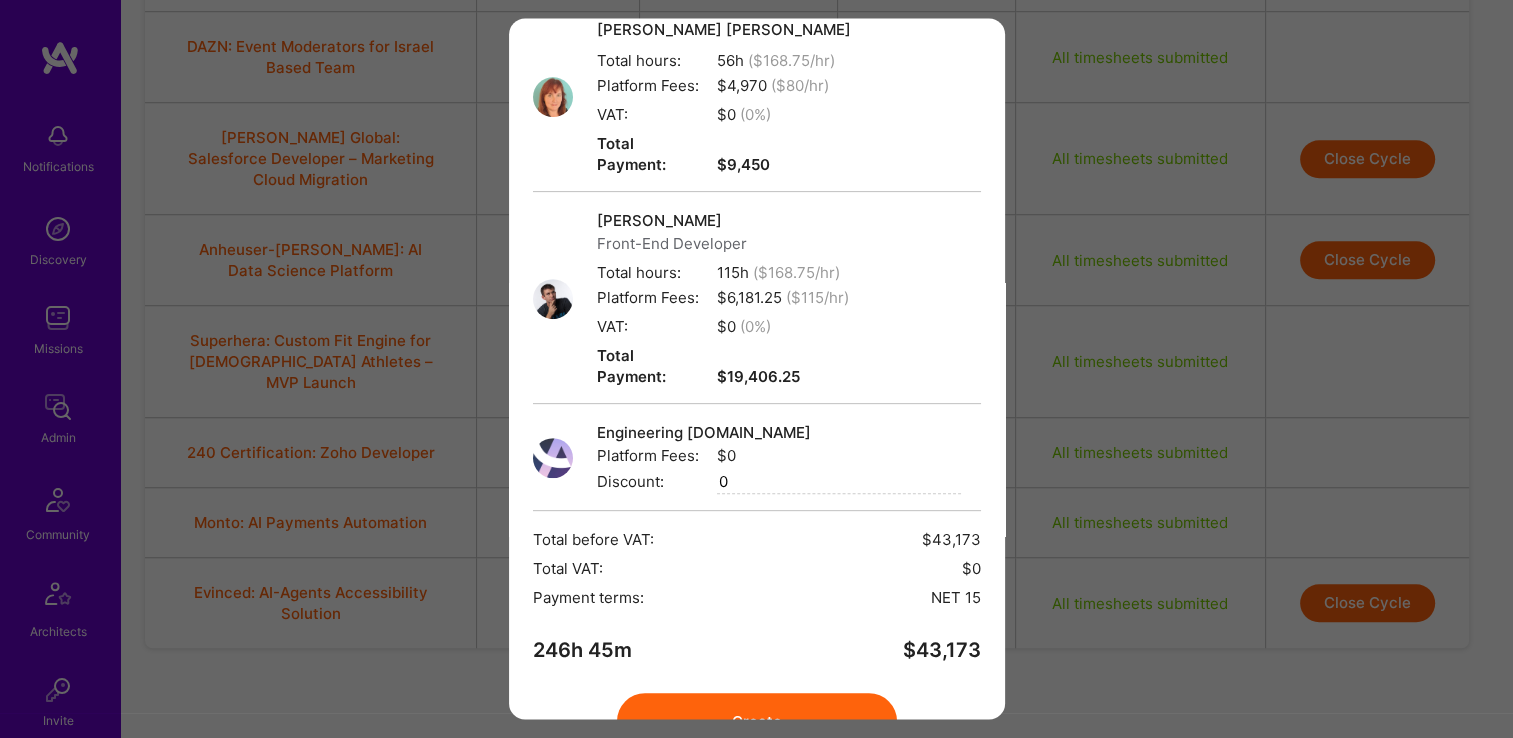 click on "Create" at bounding box center (757, 722) 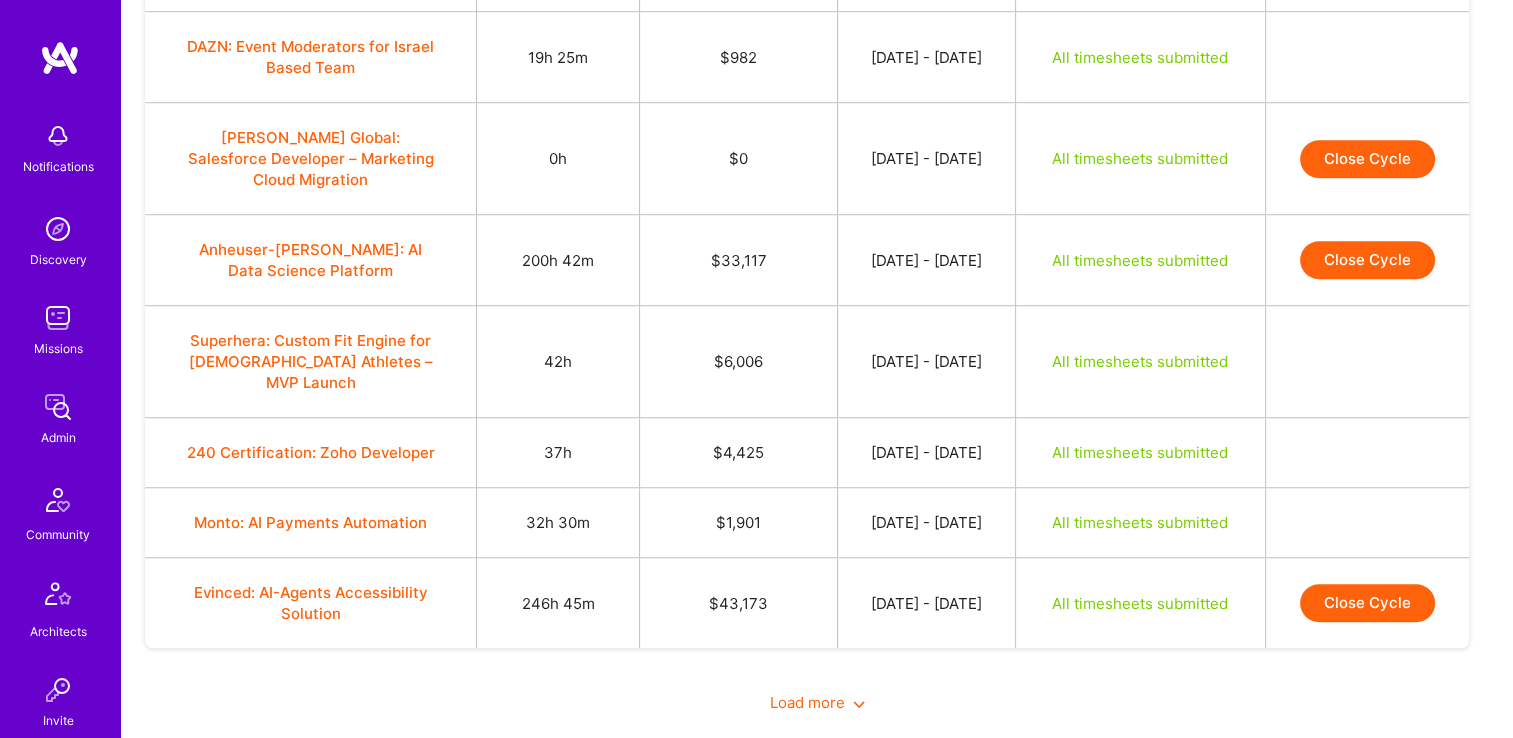 click on "Load more" at bounding box center [817, 702] 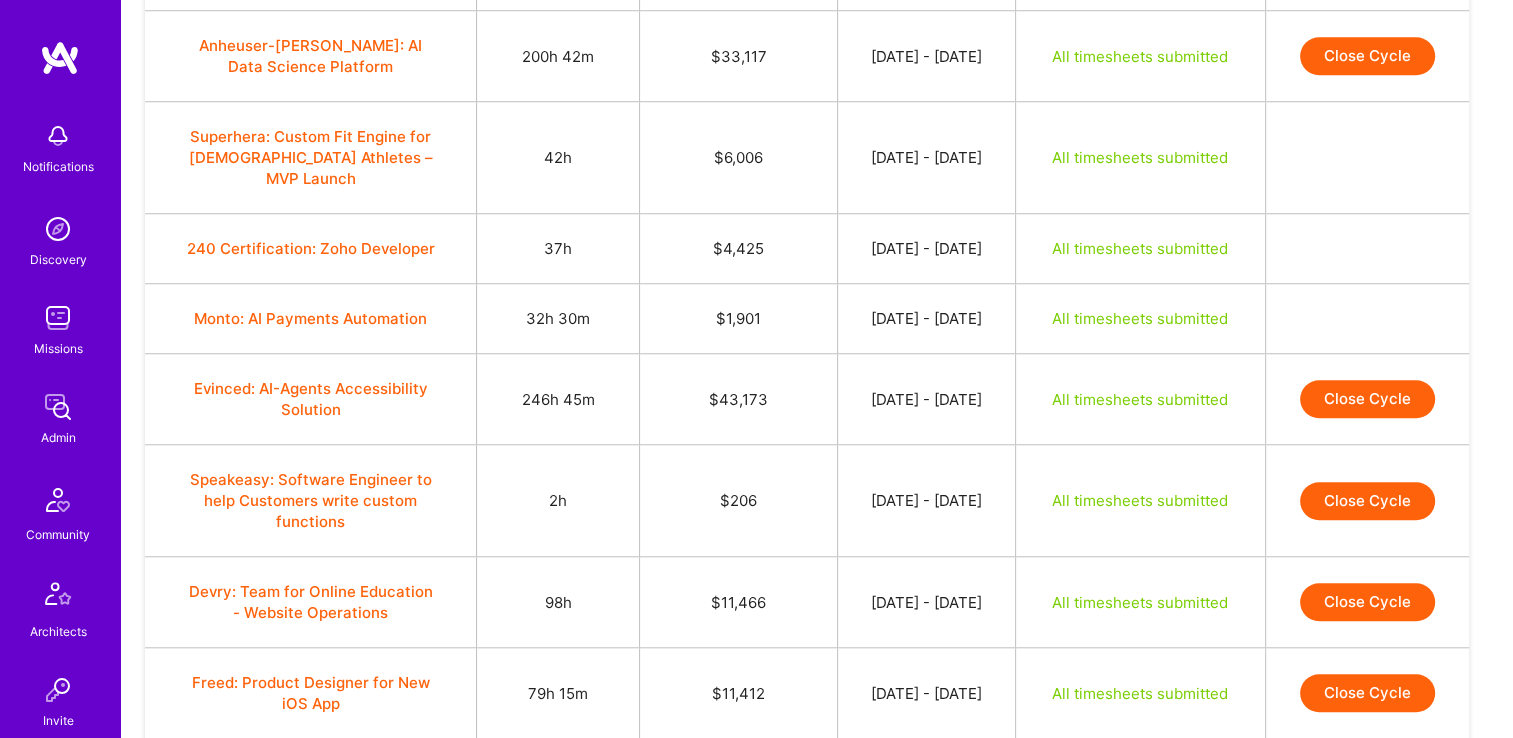 scroll, scrollTop: 1668, scrollLeft: 0, axis: vertical 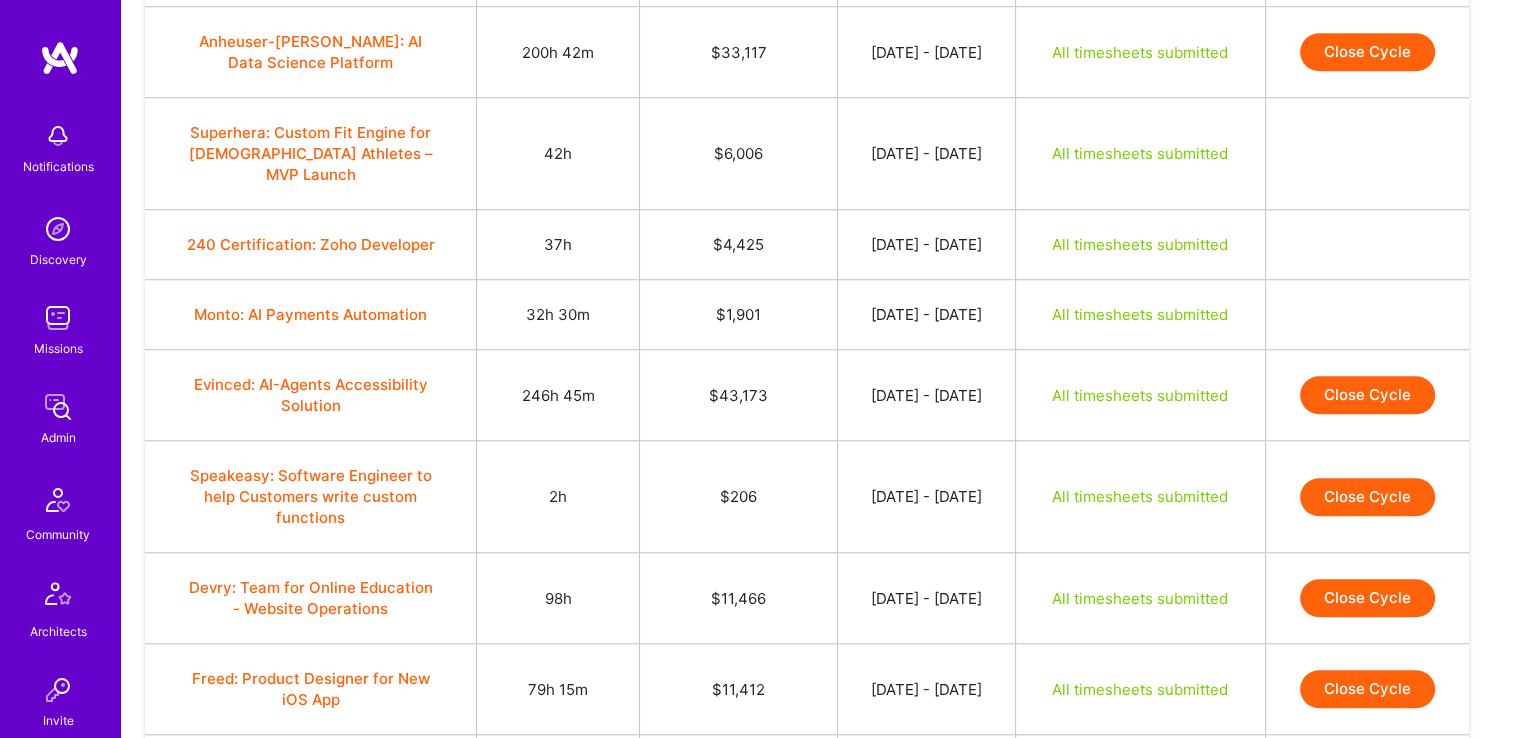 click on "Close Cycle" at bounding box center (1367, 497) 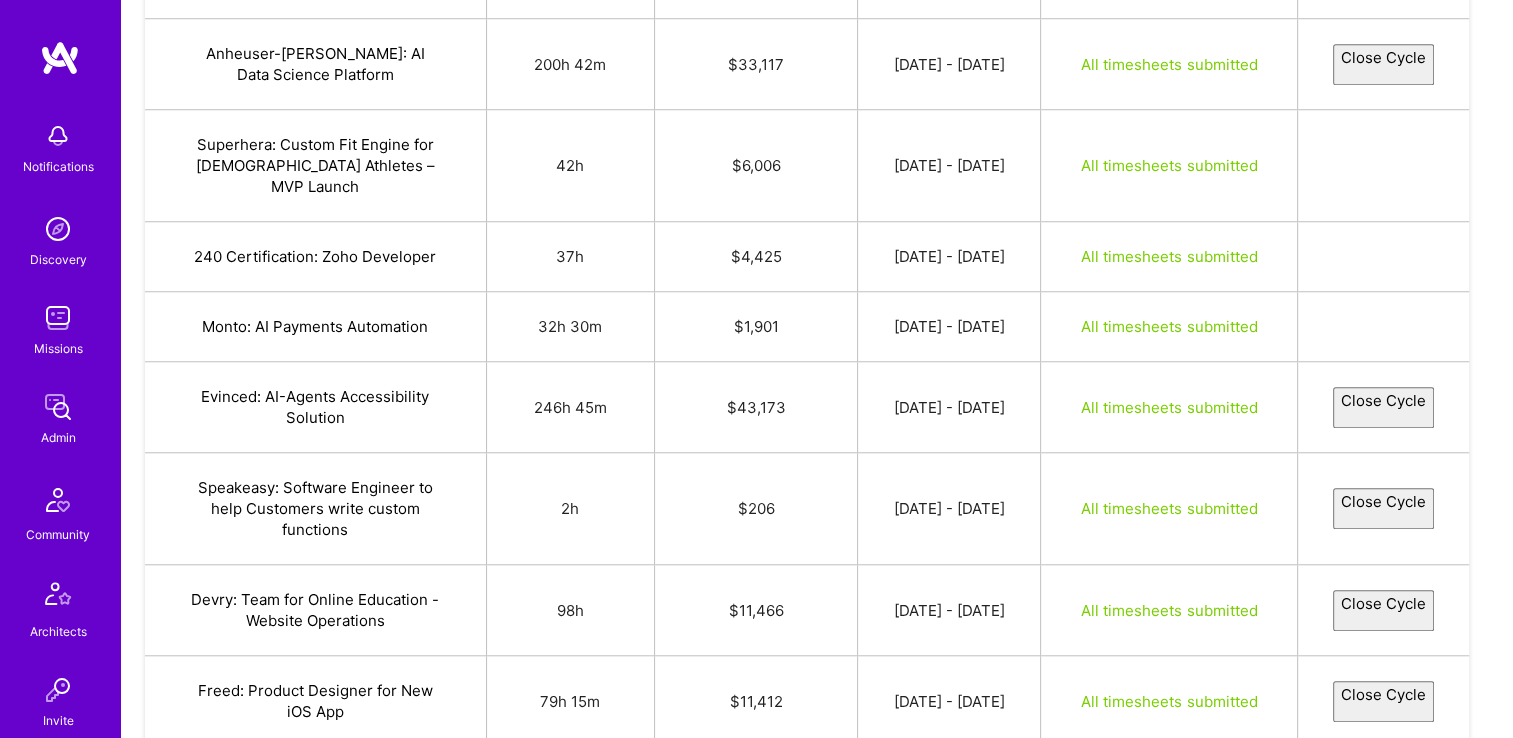 select on "6863ee76d063b049dadeb808" 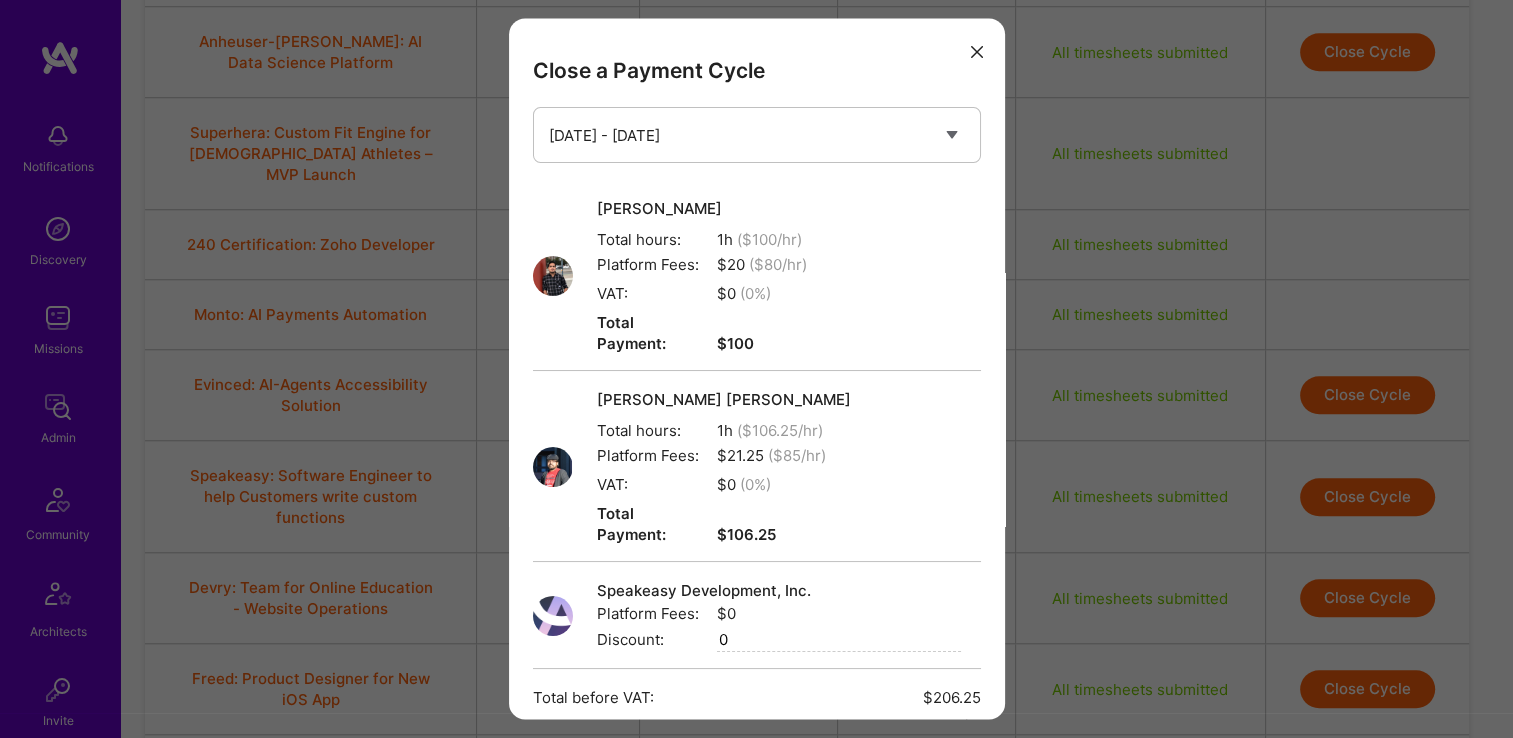 scroll, scrollTop: 221, scrollLeft: 0, axis: vertical 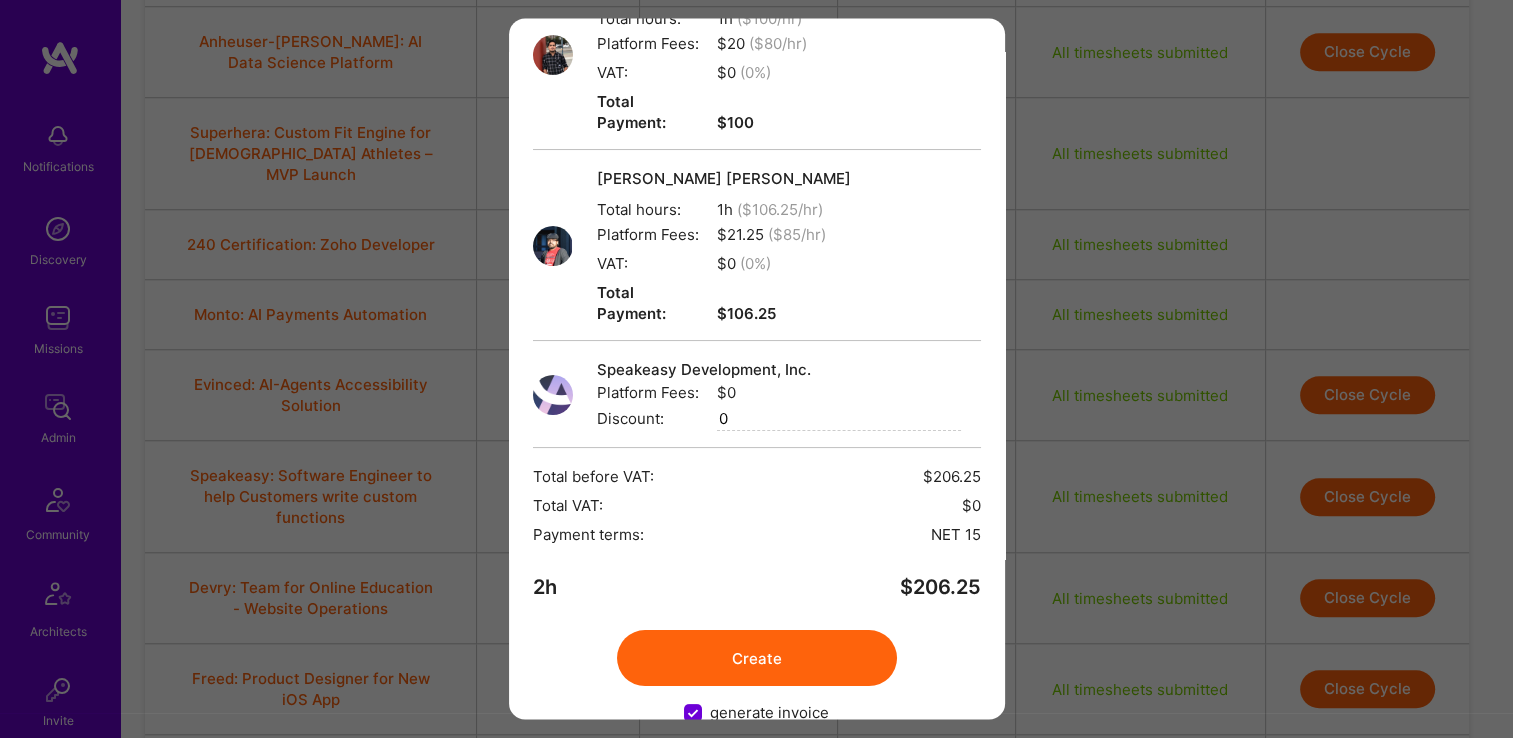 click on "Create" at bounding box center (757, 659) 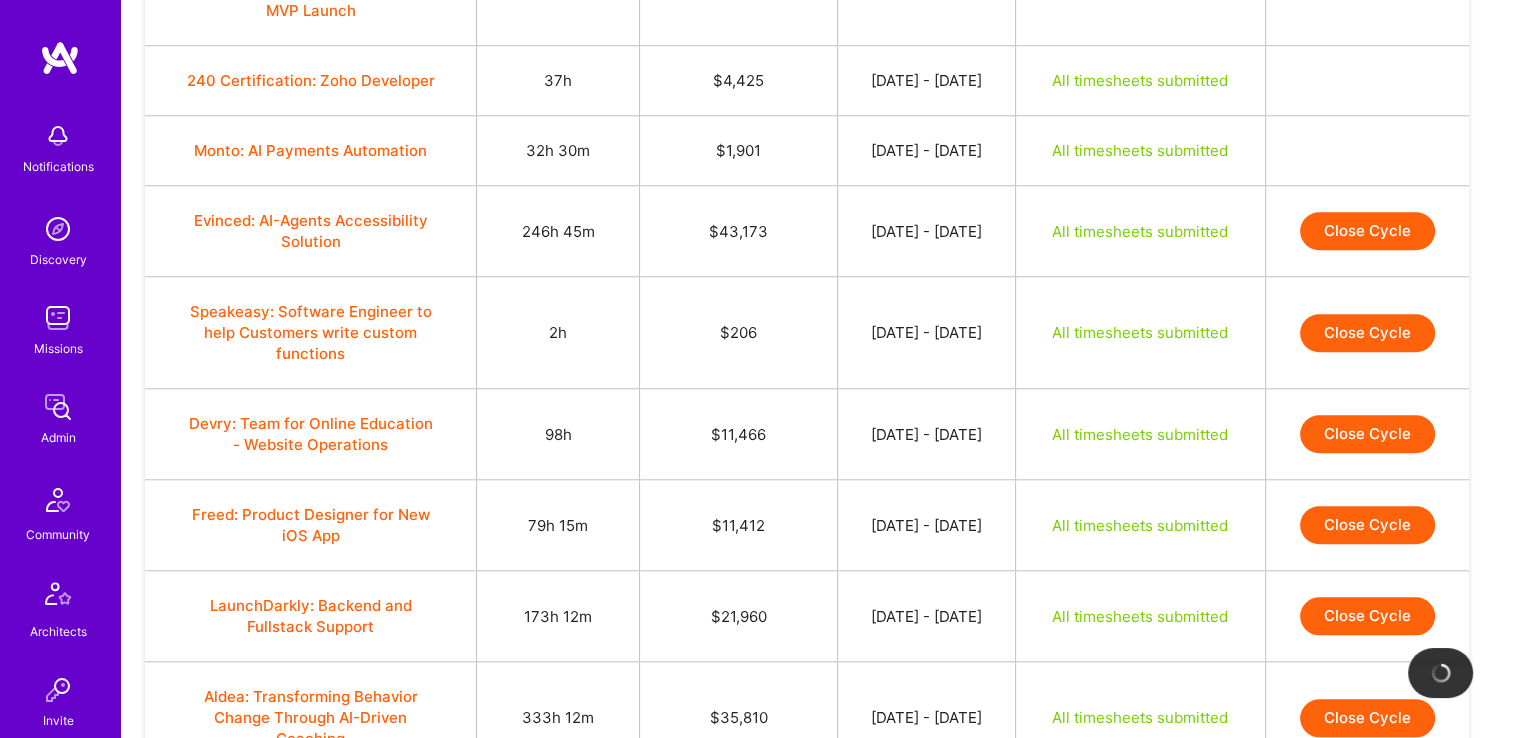 scroll, scrollTop: 1836, scrollLeft: 0, axis: vertical 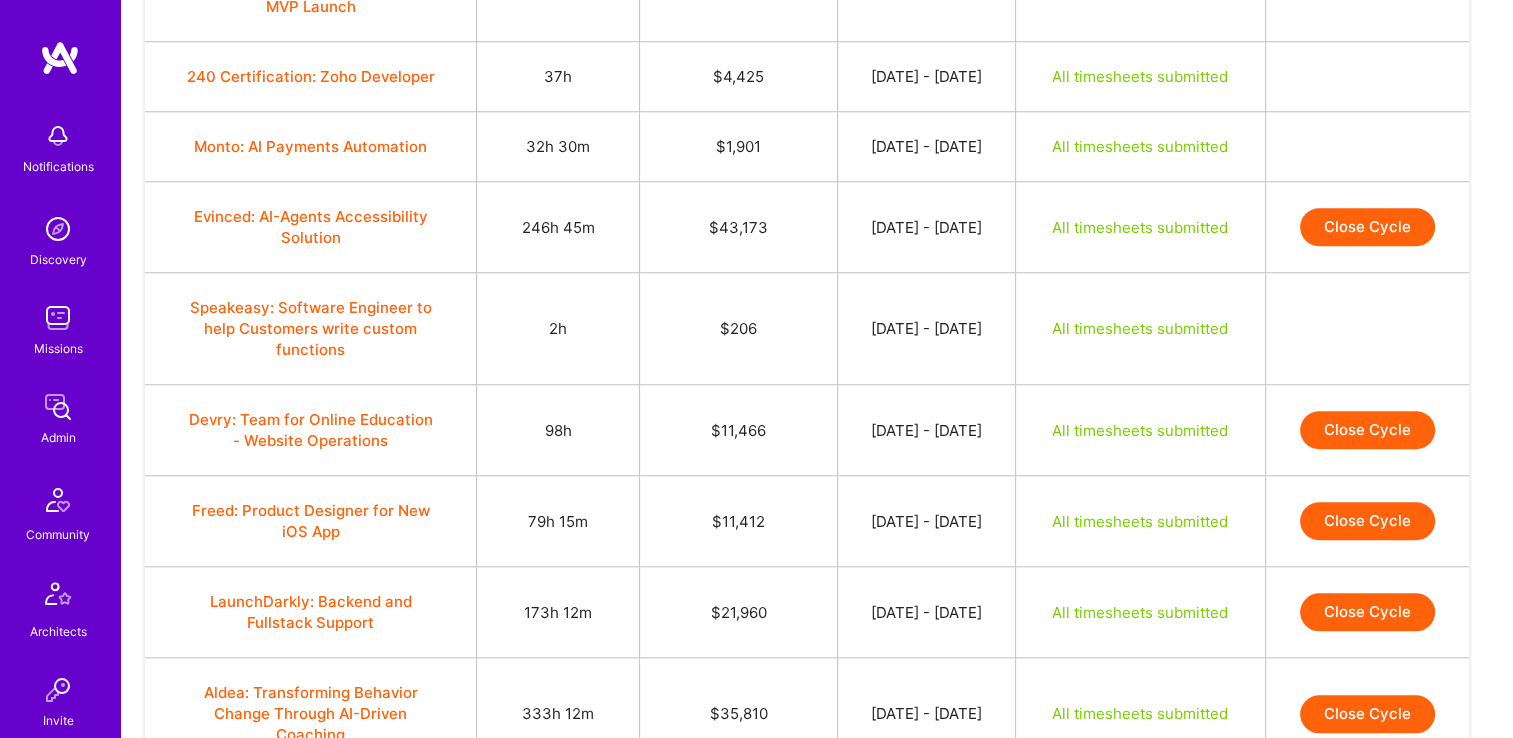 click on "Close Cycle" at bounding box center (1367, 430) 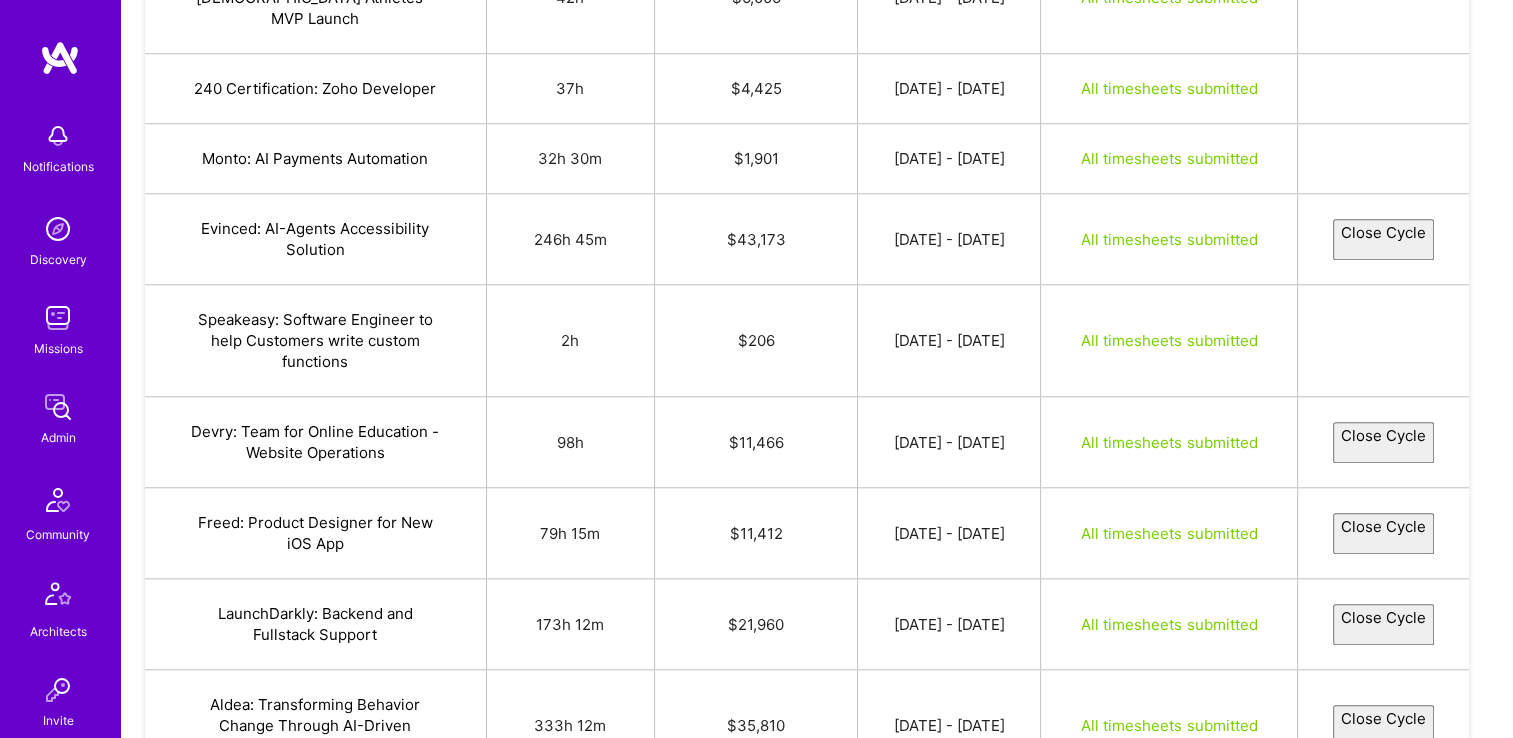 select on "6863d1e6148de332fca1d9e3" 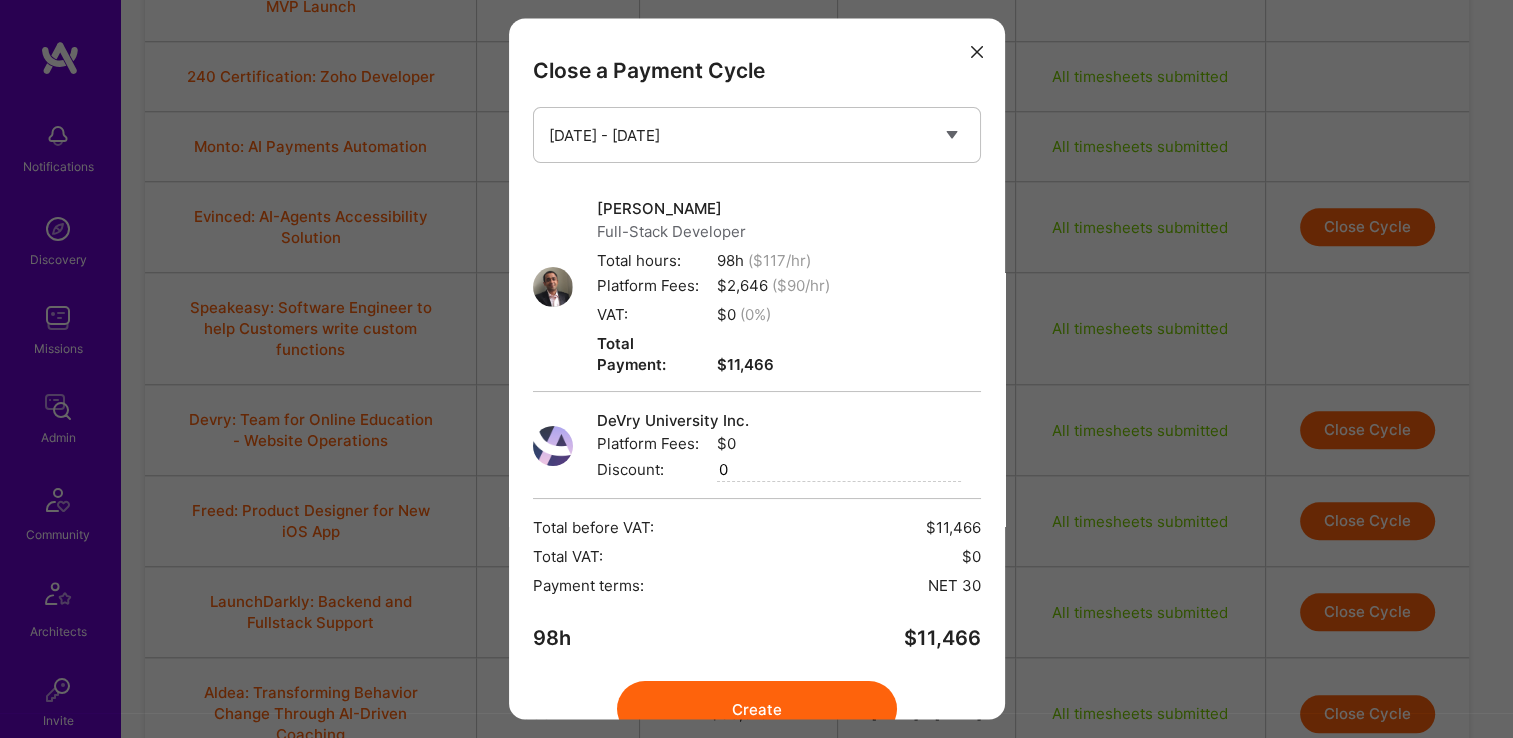 click on "Create" at bounding box center [757, 710] 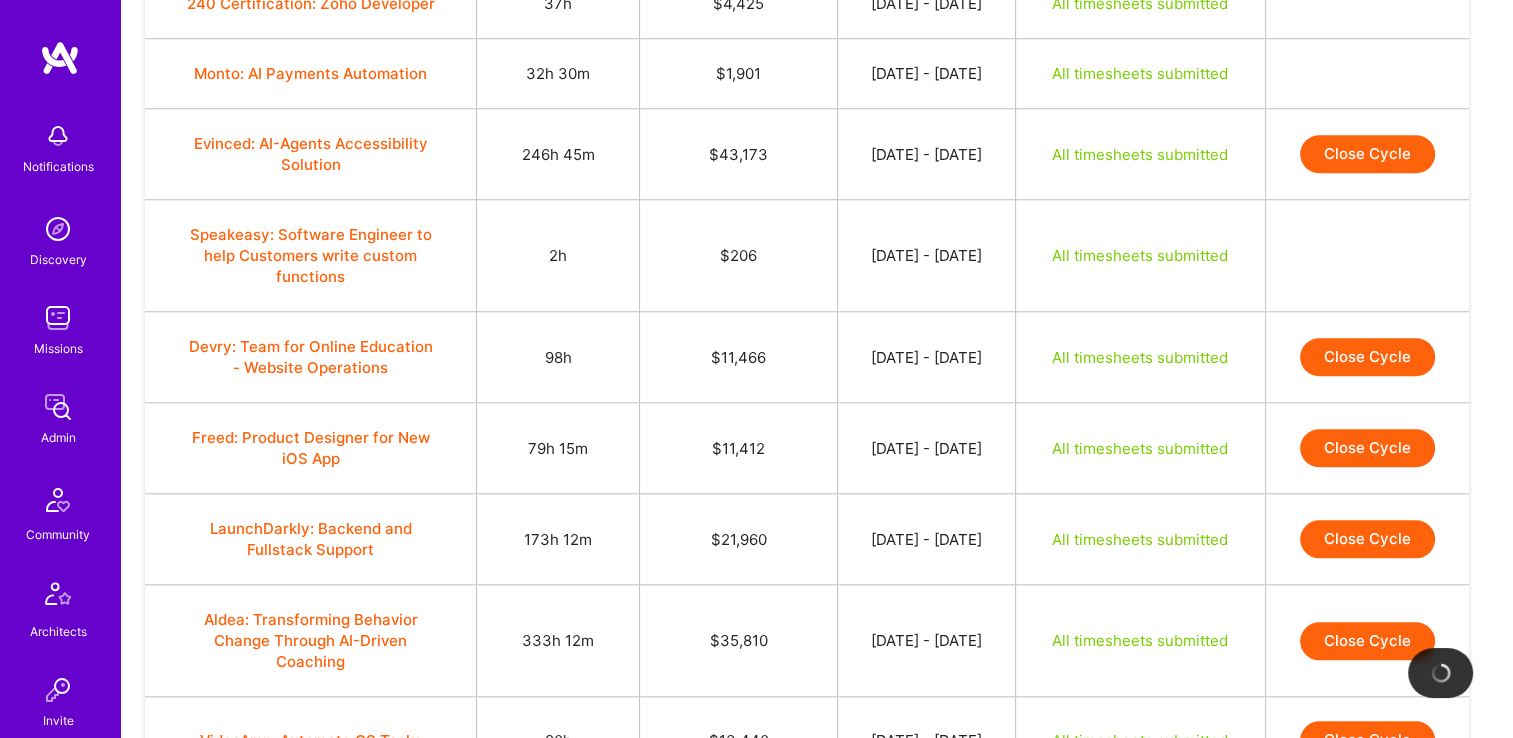 scroll, scrollTop: 1945, scrollLeft: 0, axis: vertical 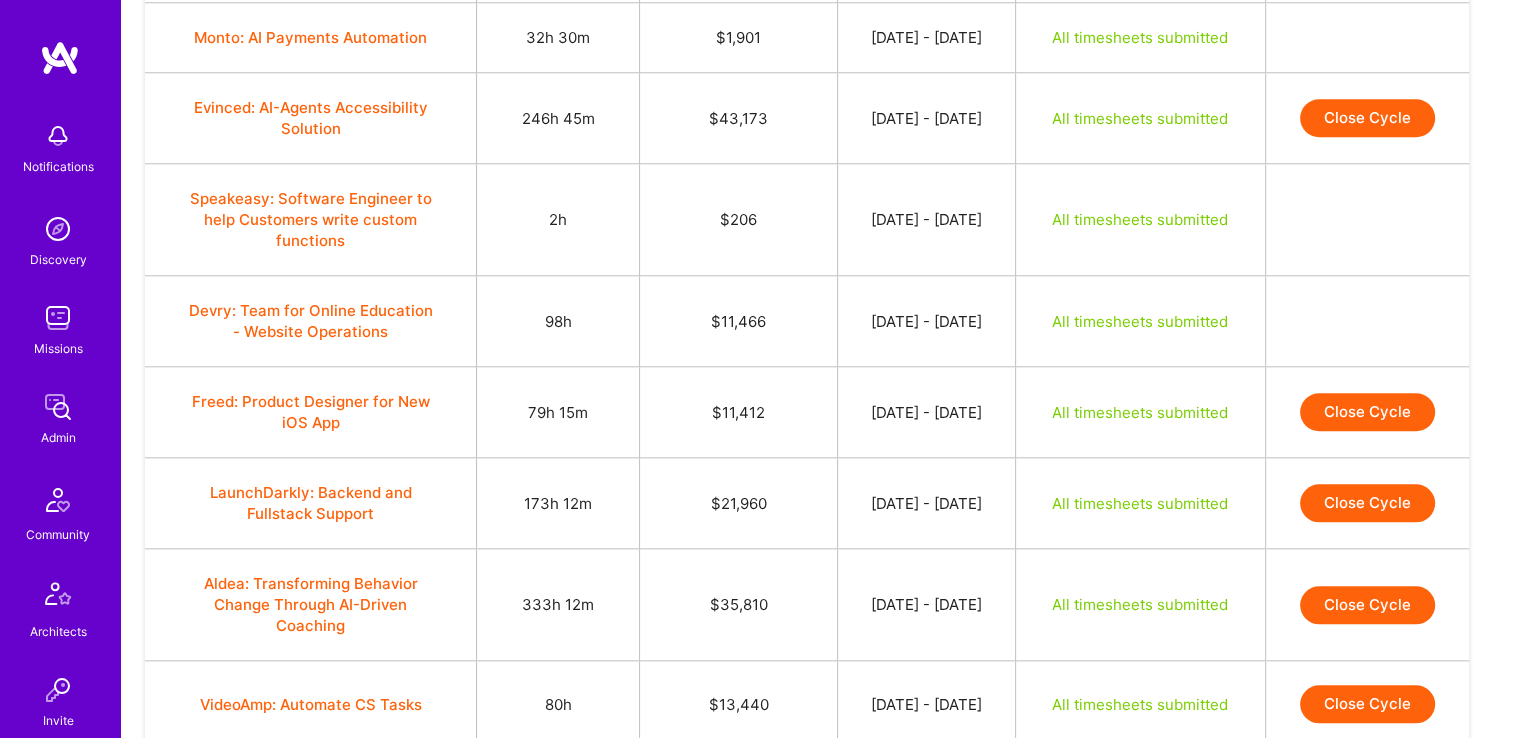click on "Close Cycle" at bounding box center [1367, 412] 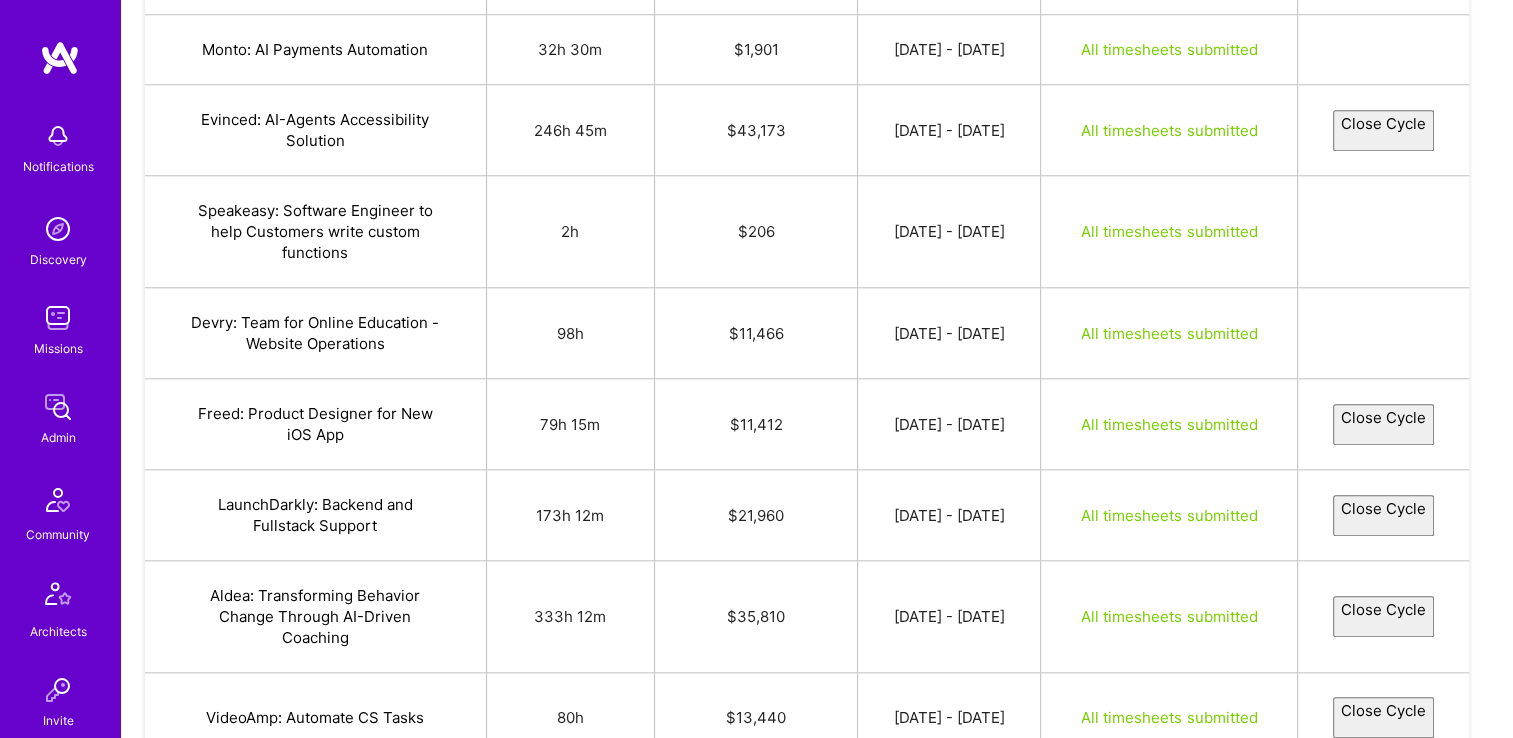 select on "6863d2f753f1d0484aa1651b" 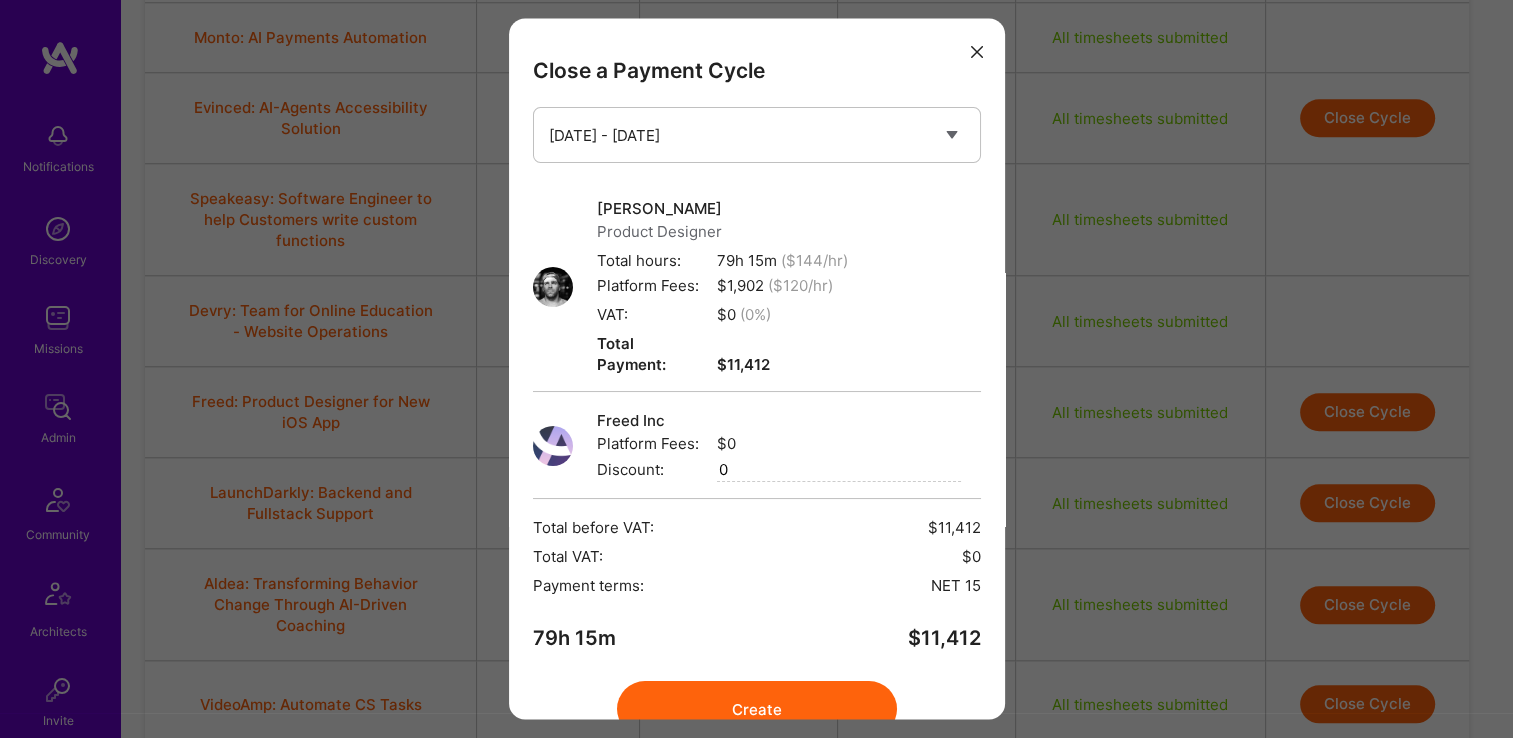 click on "Create" at bounding box center (757, 710) 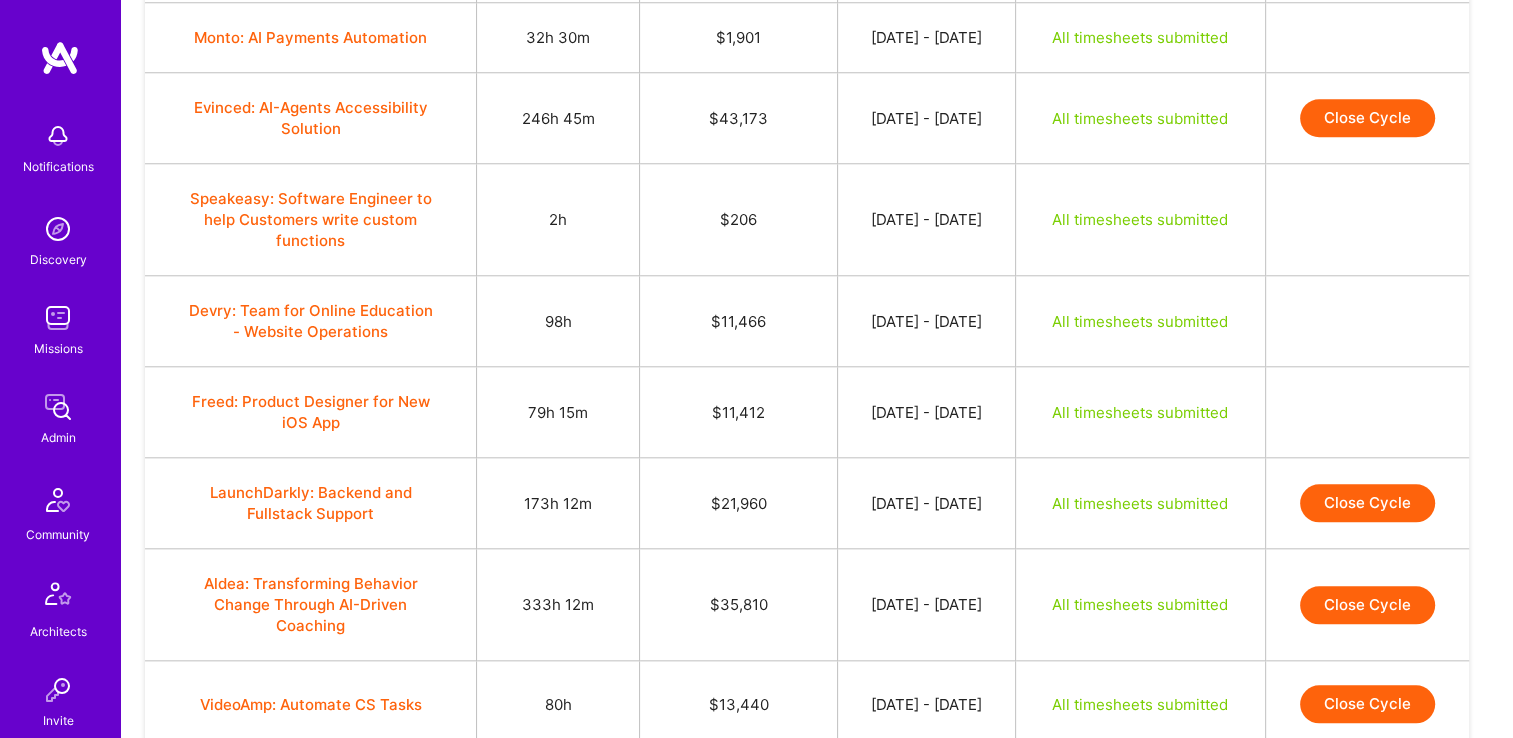 click on "Close Cycle" at bounding box center [1367, 503] 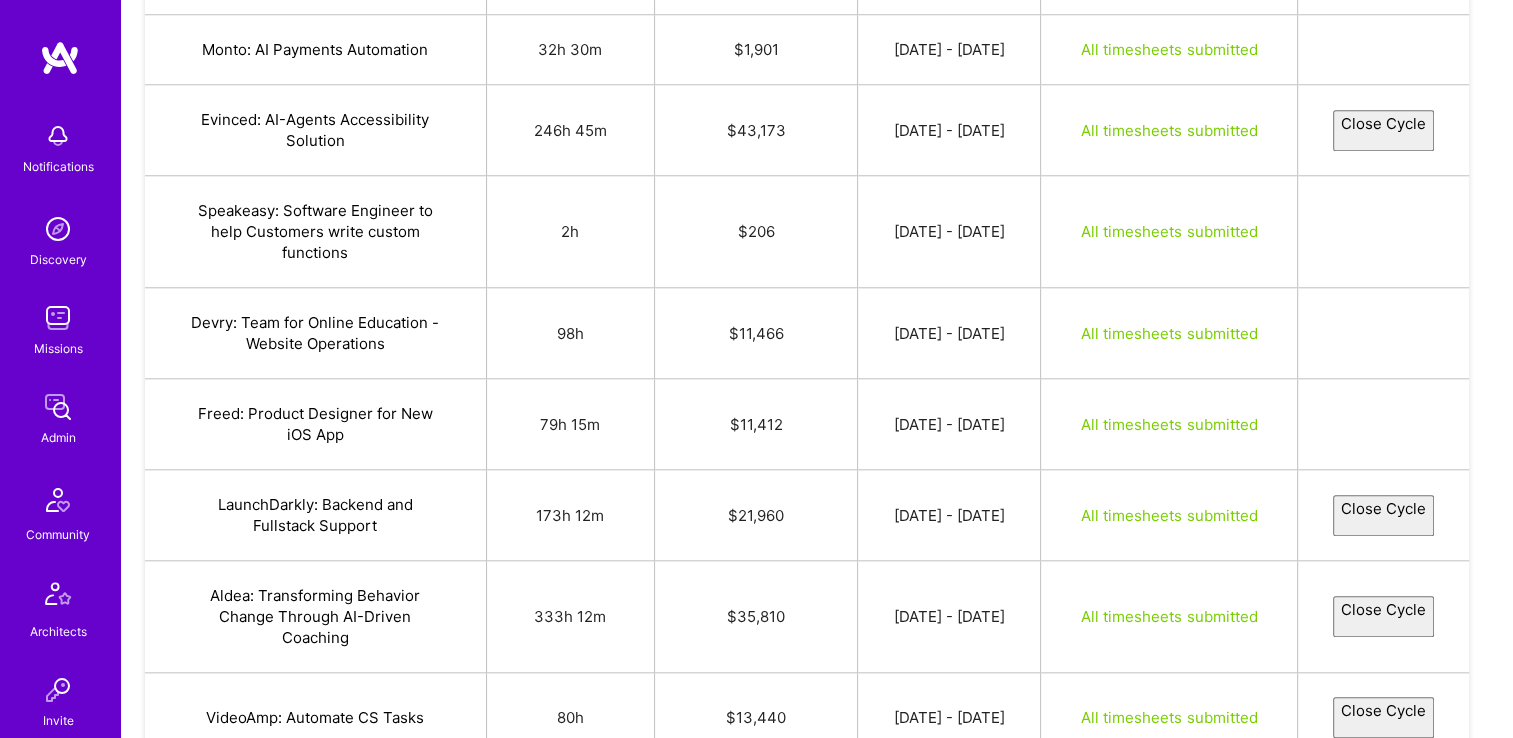 select on "6863206492222b5e2c8c6161" 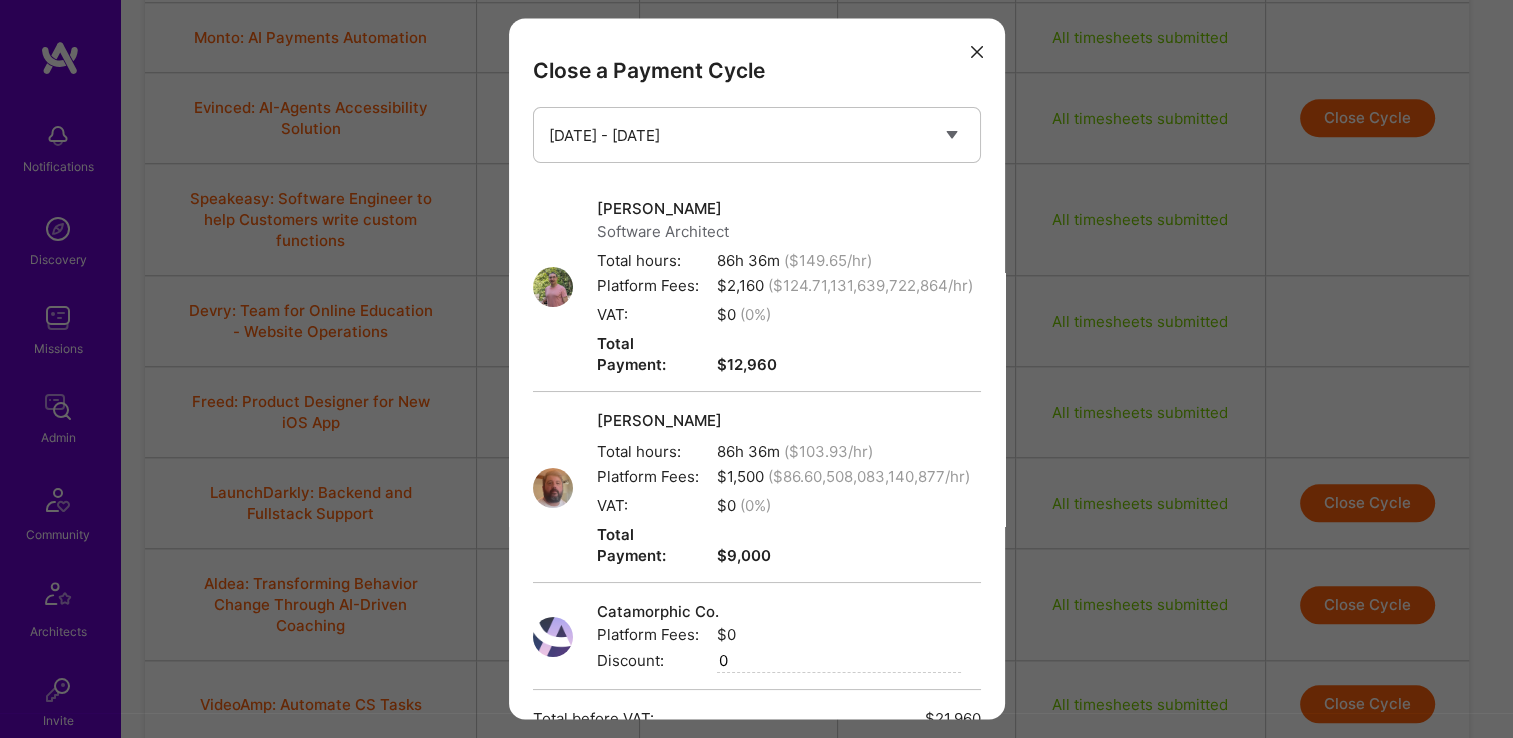 scroll, scrollTop: 284, scrollLeft: 0, axis: vertical 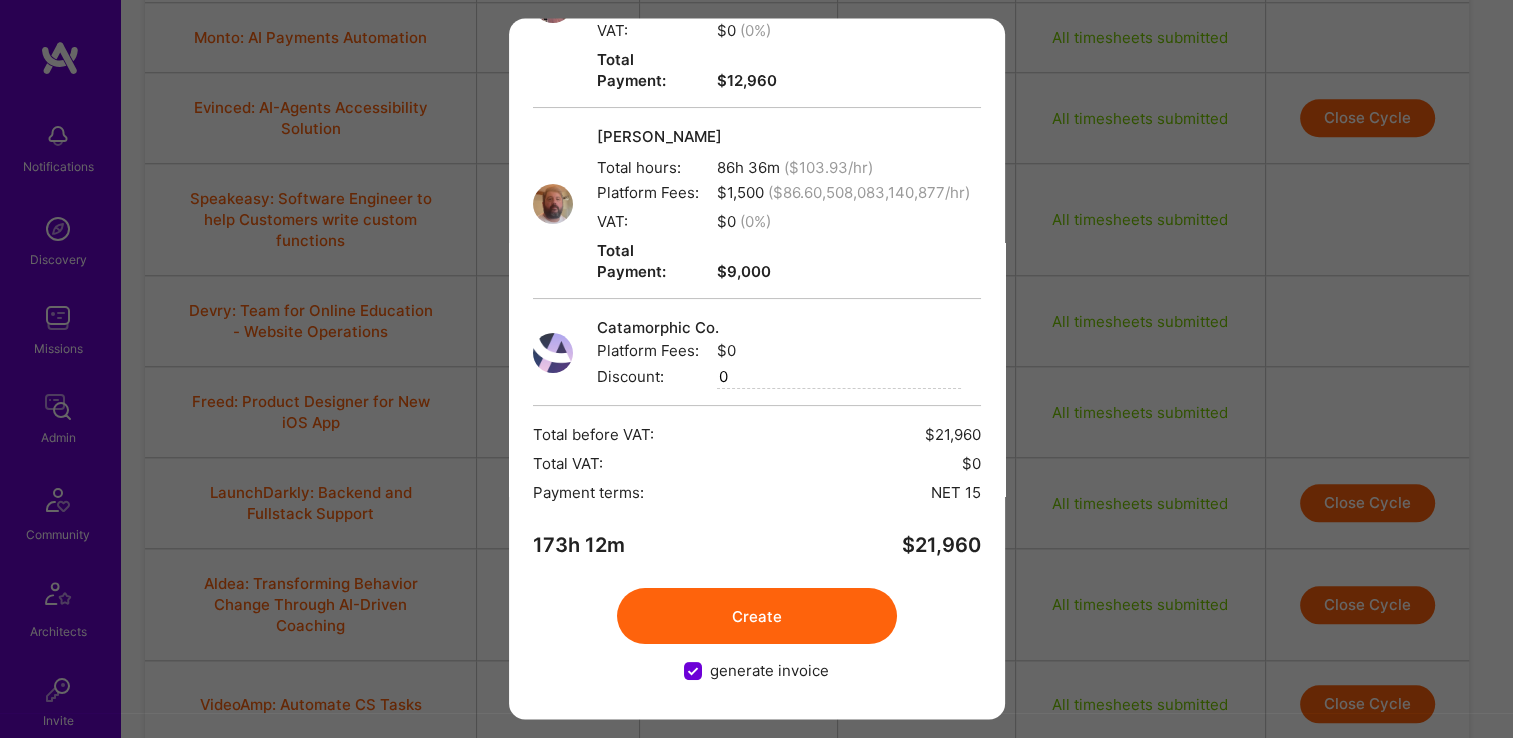 click on "Create" at bounding box center (757, 617) 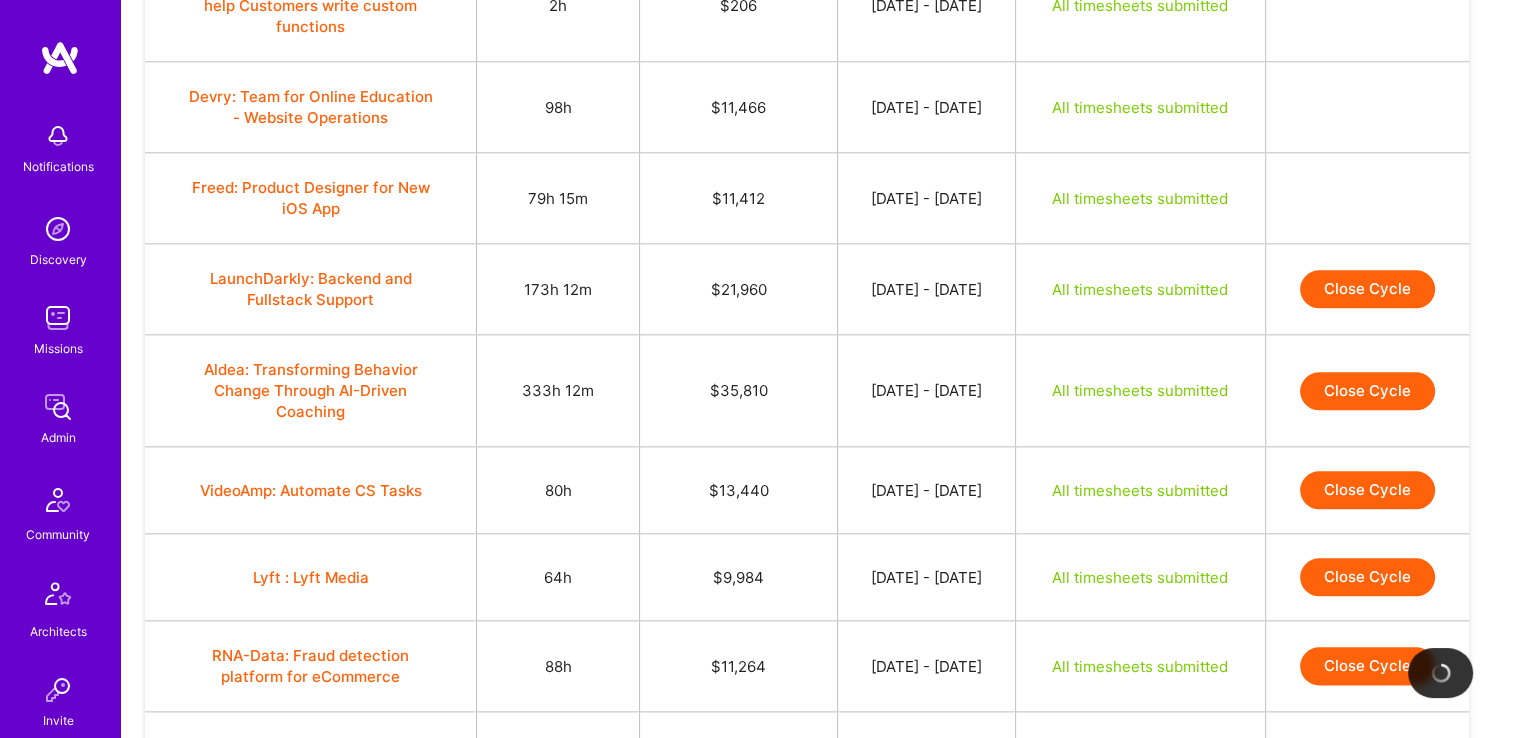 scroll, scrollTop: 2160, scrollLeft: 0, axis: vertical 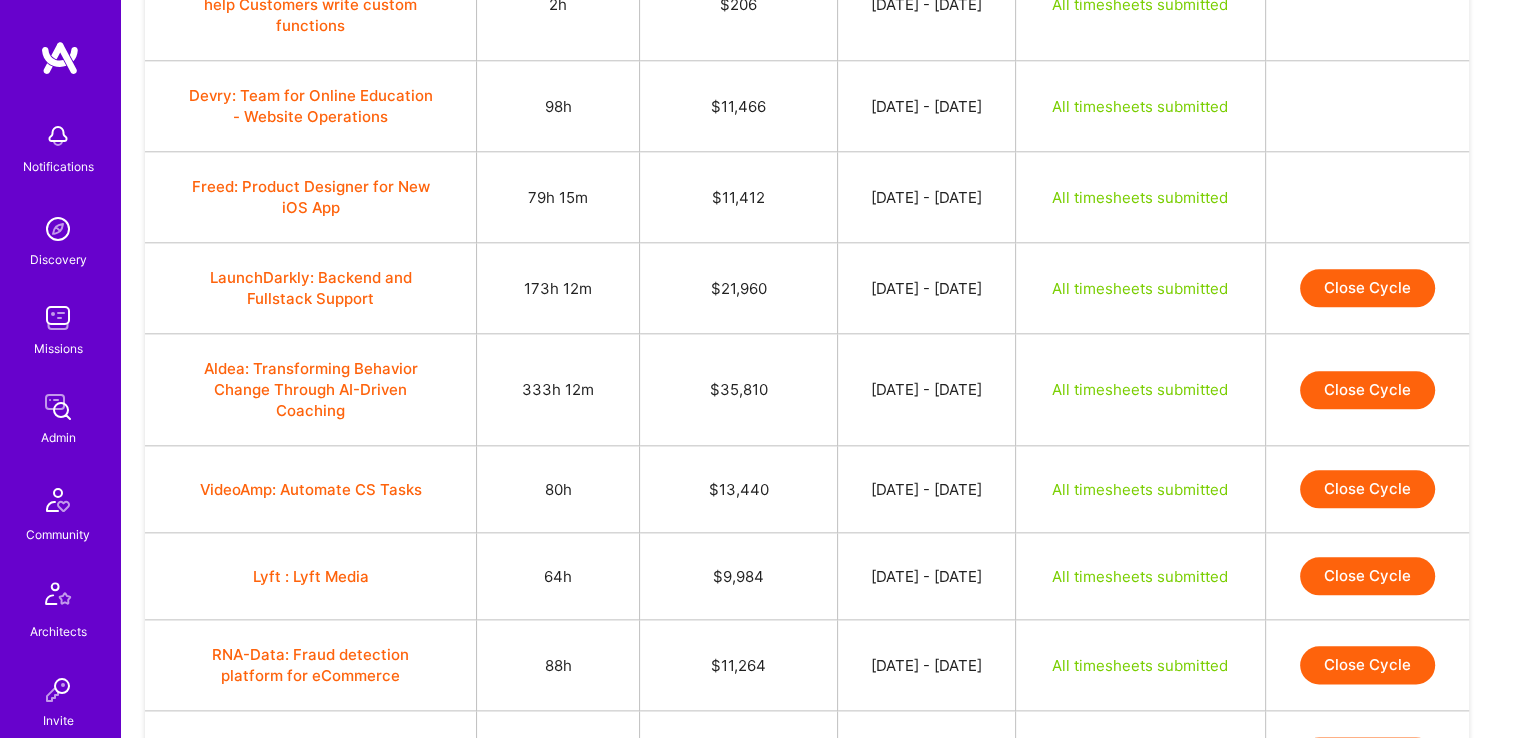 click on "Close Cycle" at bounding box center (1367, 390) 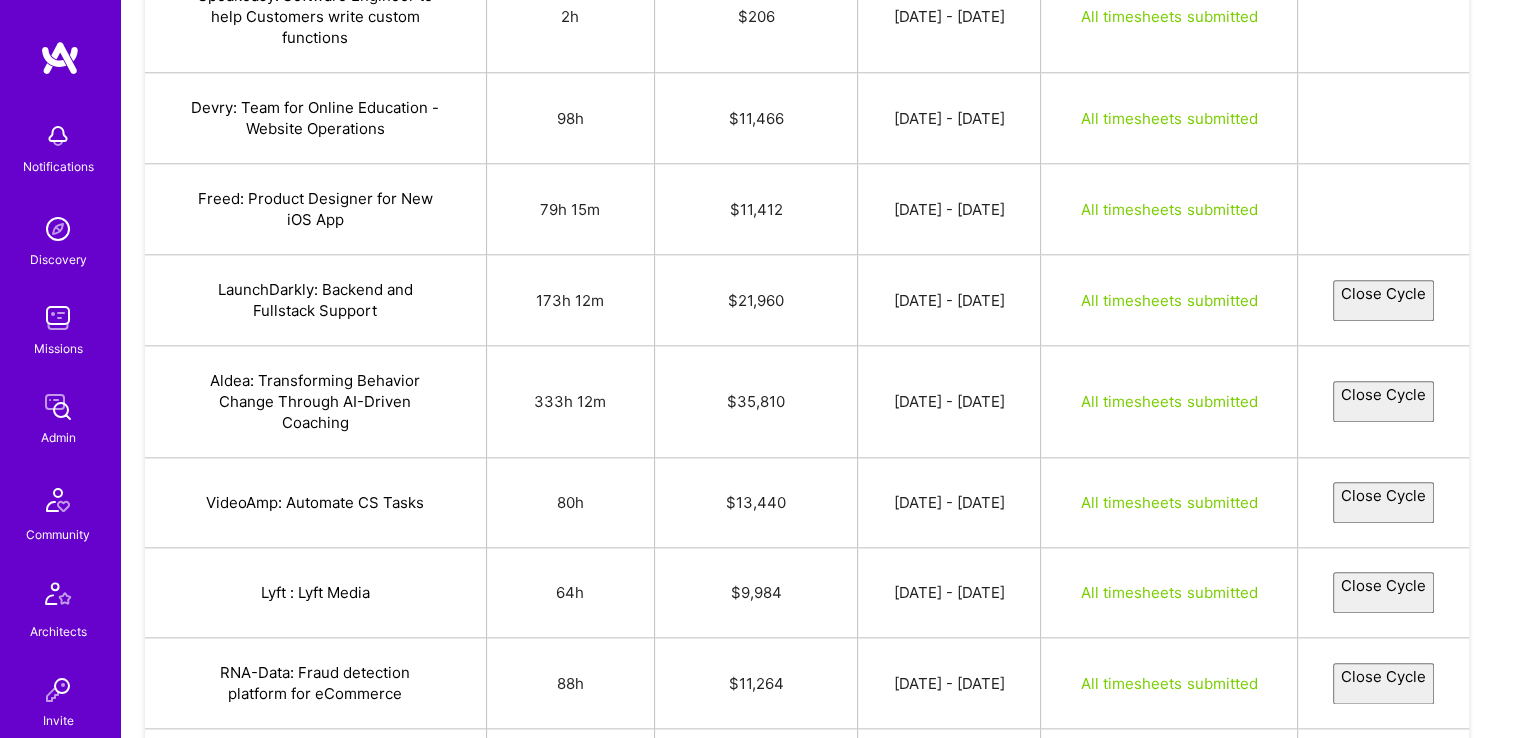 select on "686338da23fe098241dd371f" 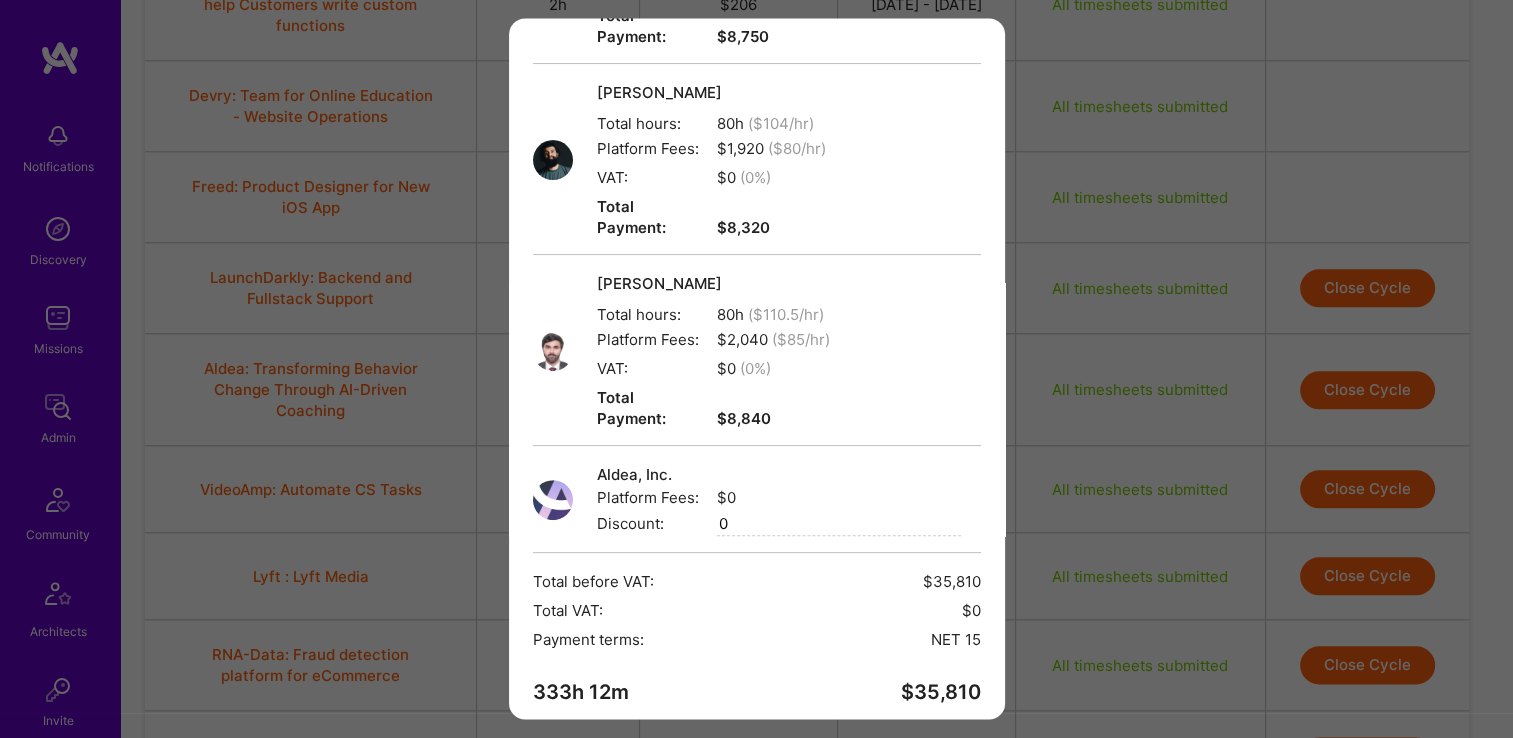 scroll, scrollTop: 582, scrollLeft: 0, axis: vertical 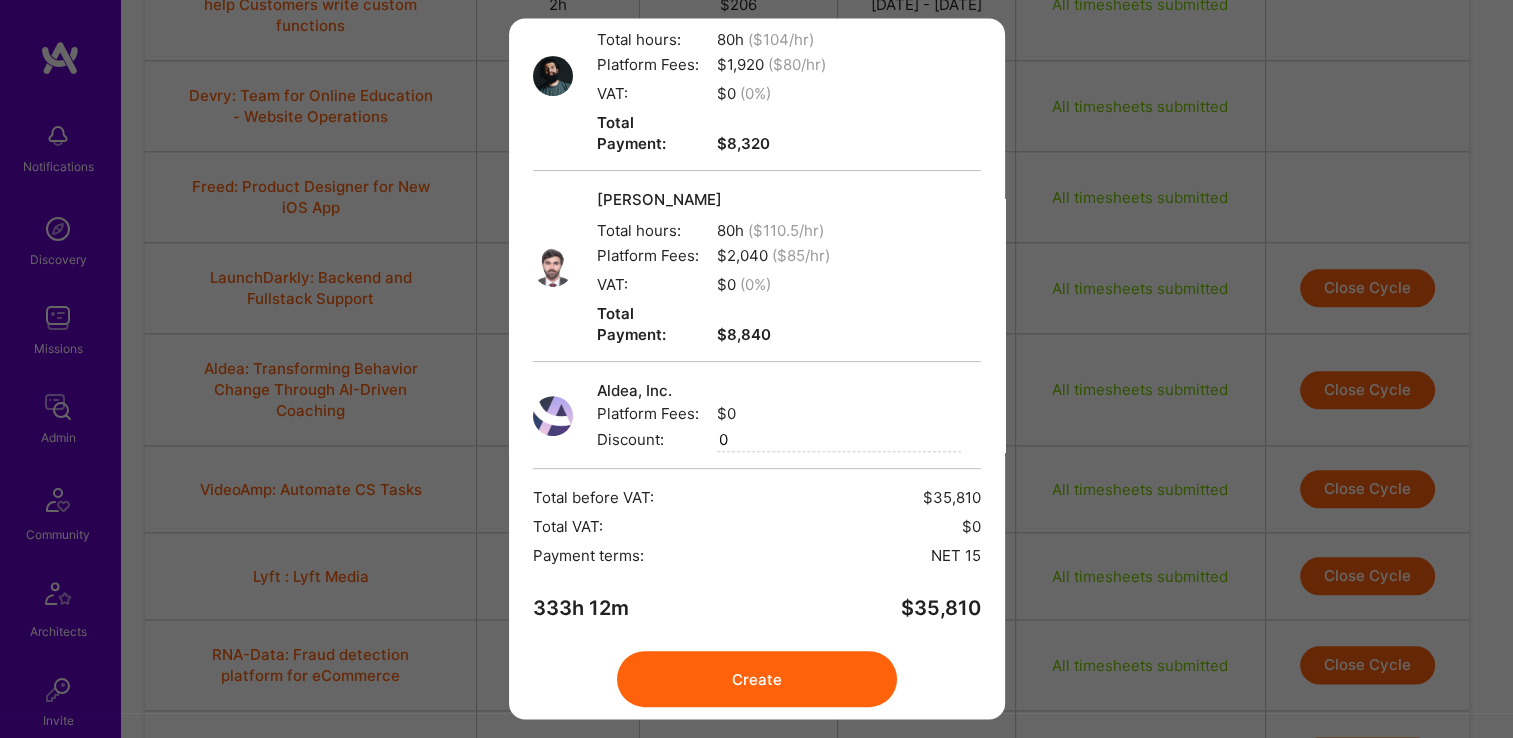 click on "Create" at bounding box center (757, 680) 